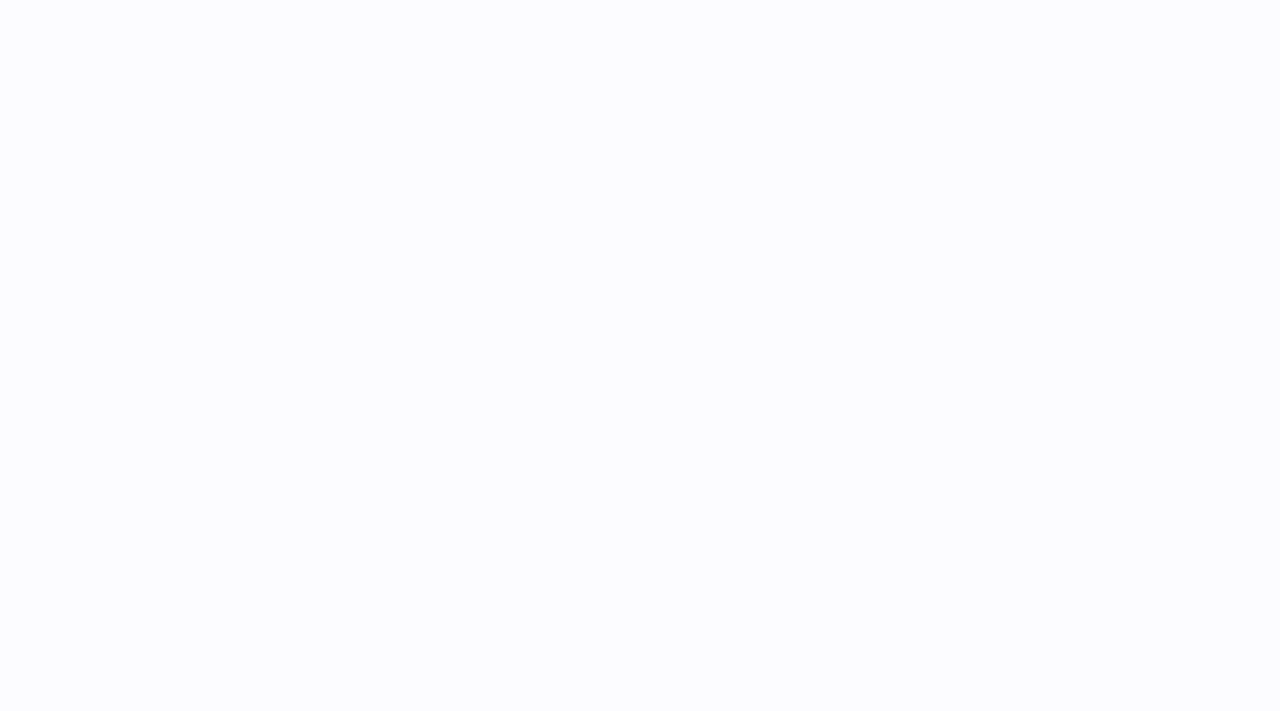 scroll, scrollTop: 0, scrollLeft: 0, axis: both 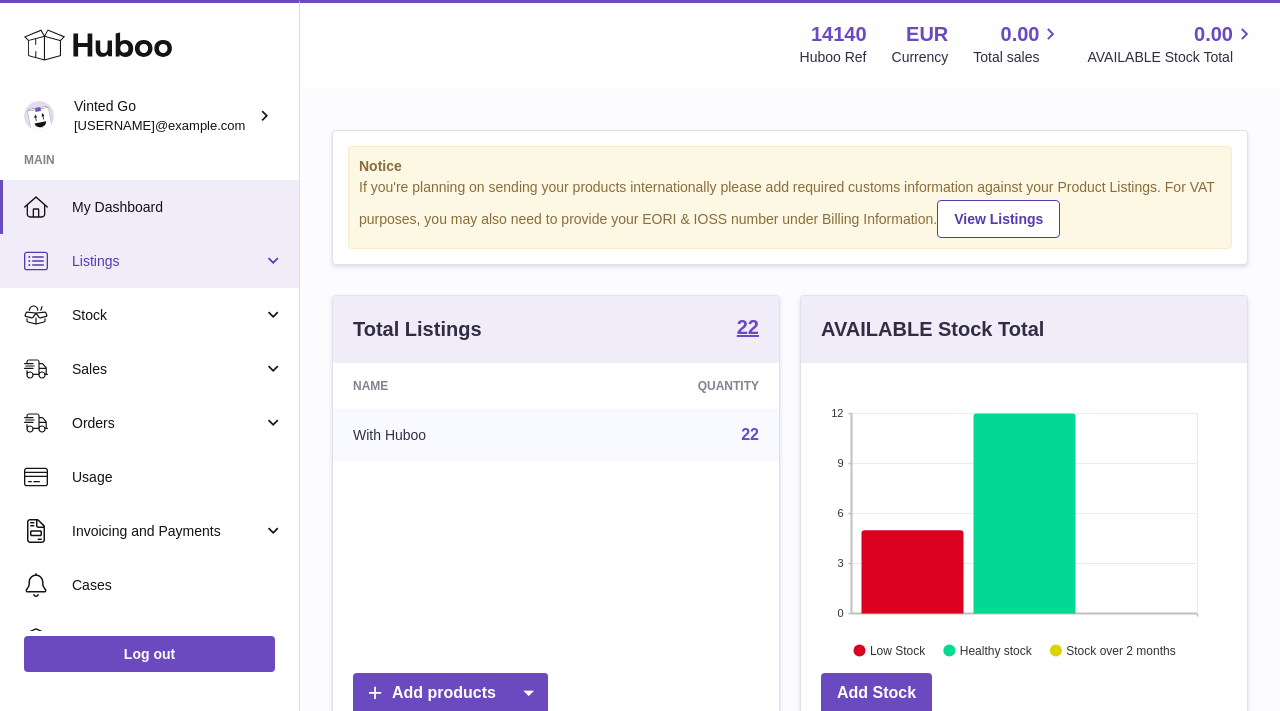click on "Listings" at bounding box center (167, 261) 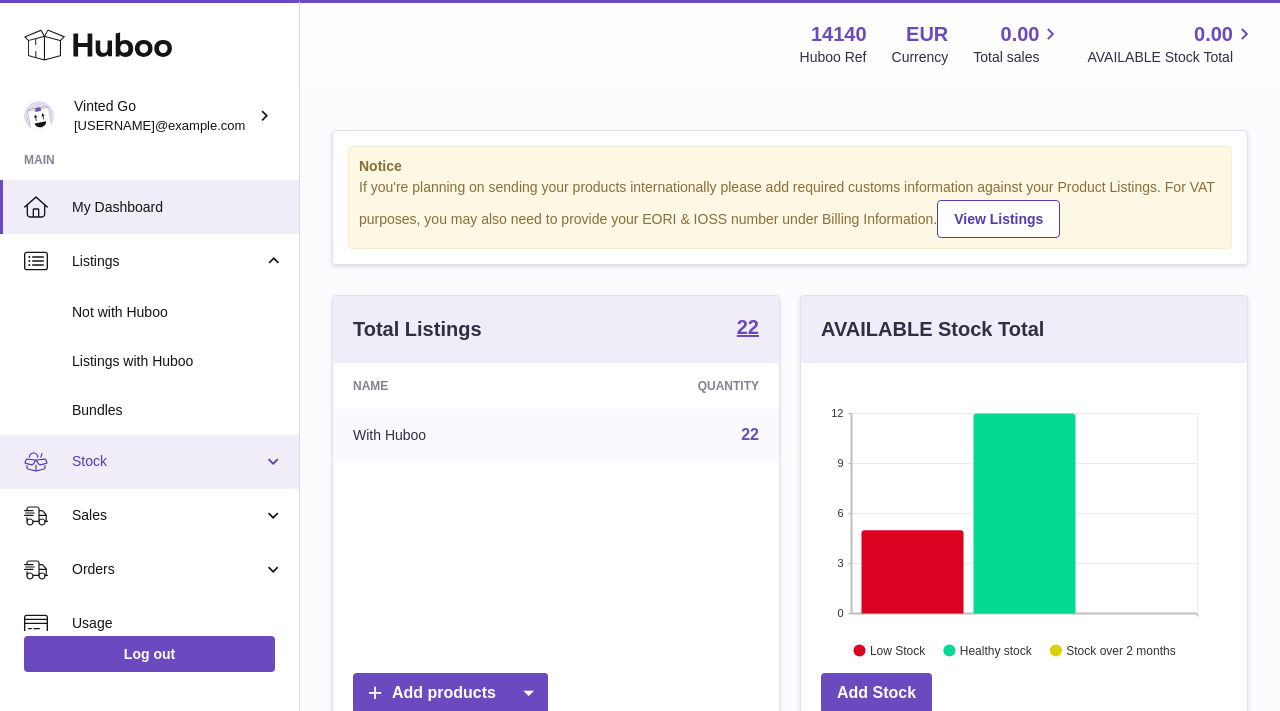 click on "Stock" at bounding box center [167, 461] 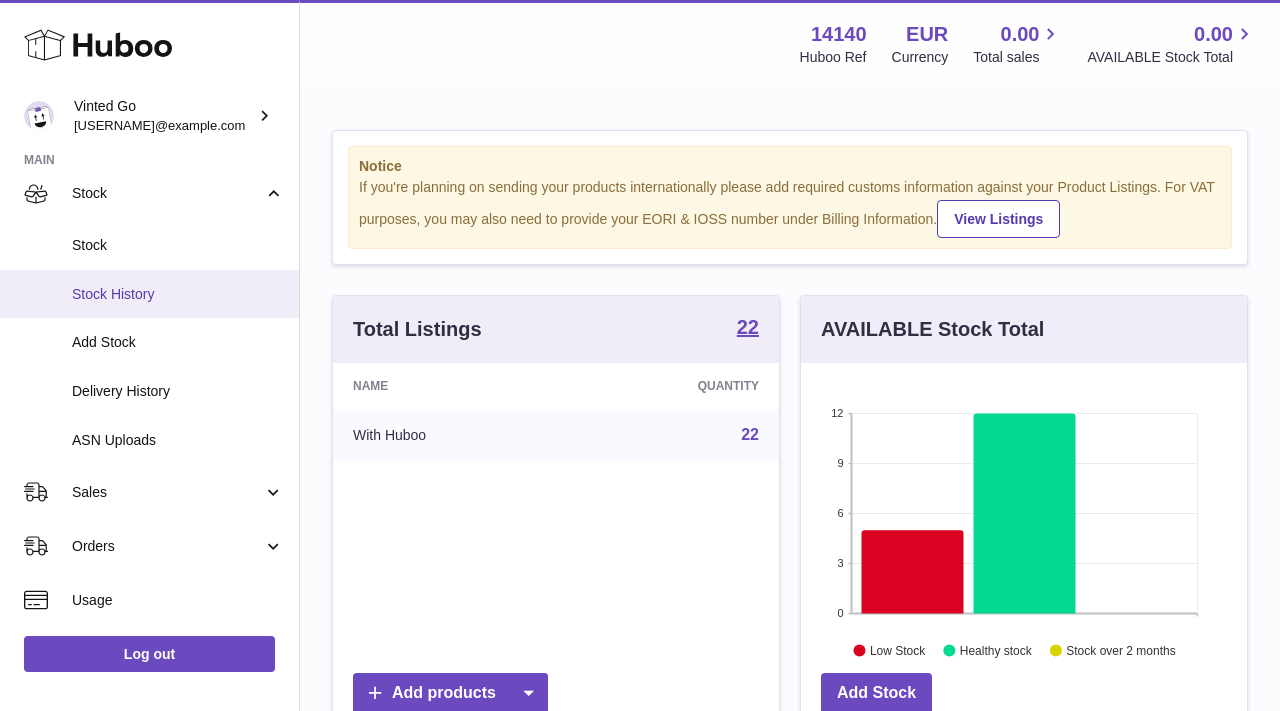 scroll, scrollTop: 279, scrollLeft: 0, axis: vertical 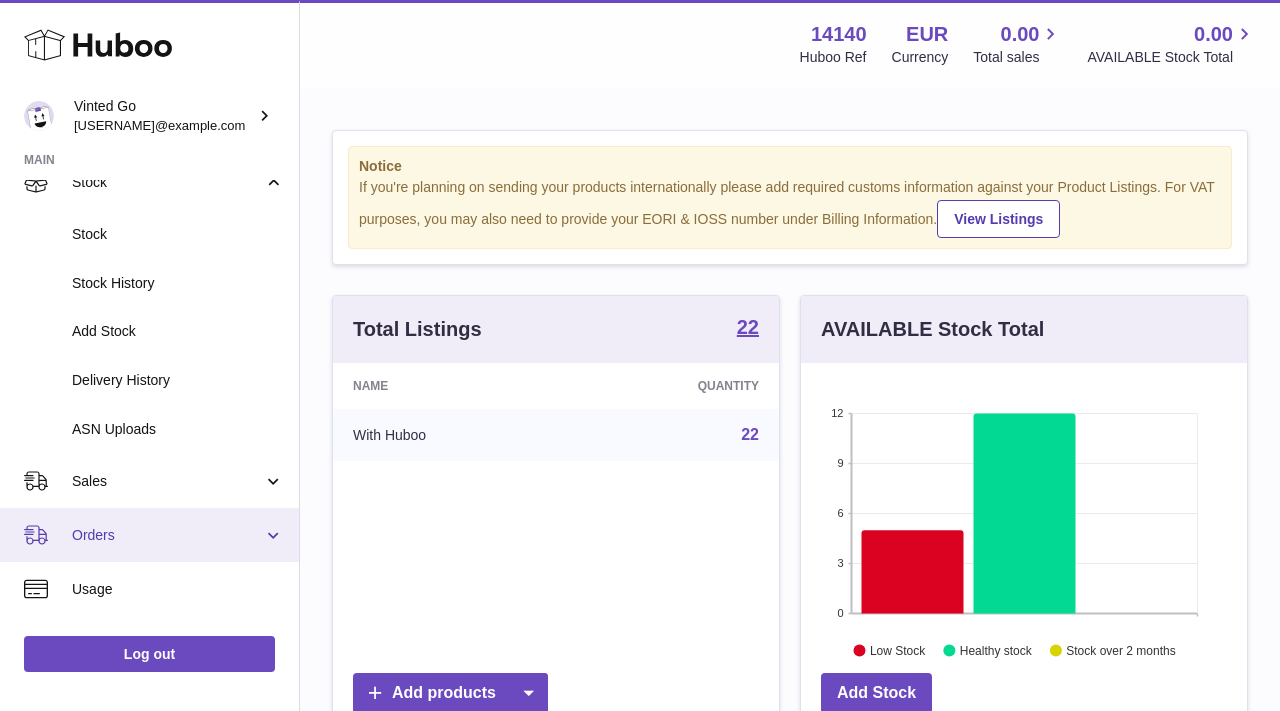 click on "Orders" at bounding box center (167, 535) 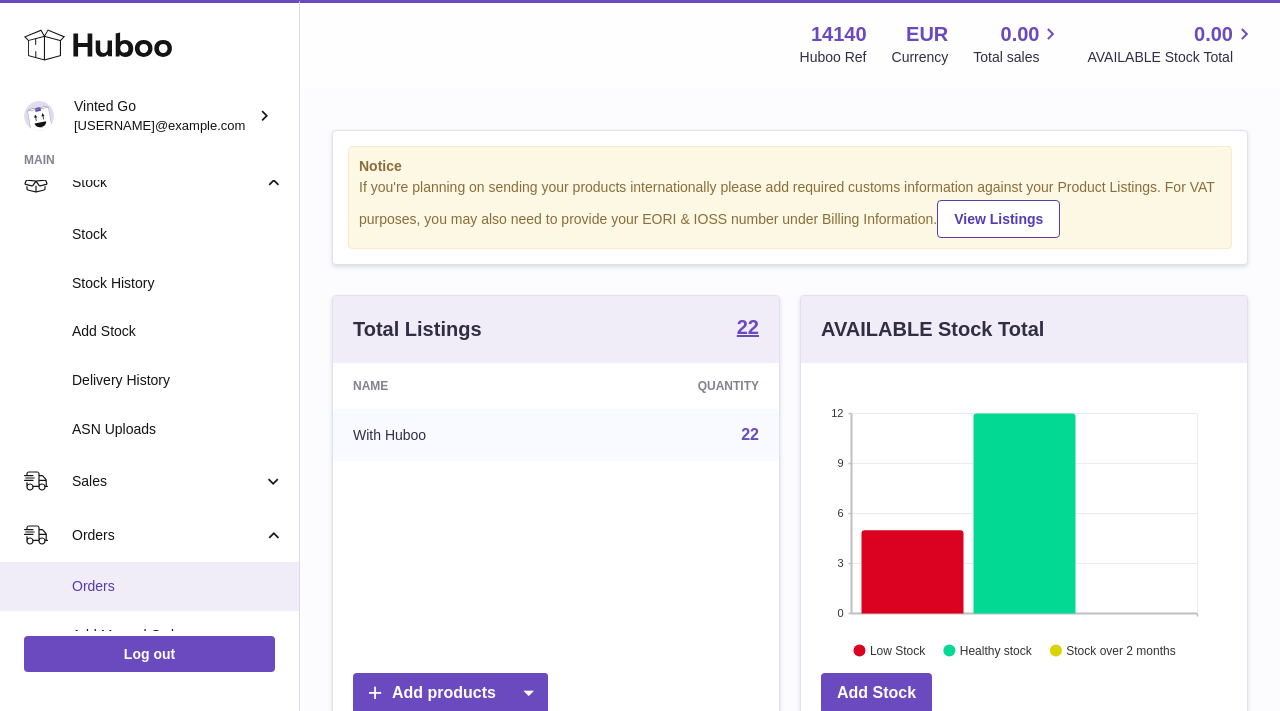 click on "Orders" at bounding box center [149, 586] 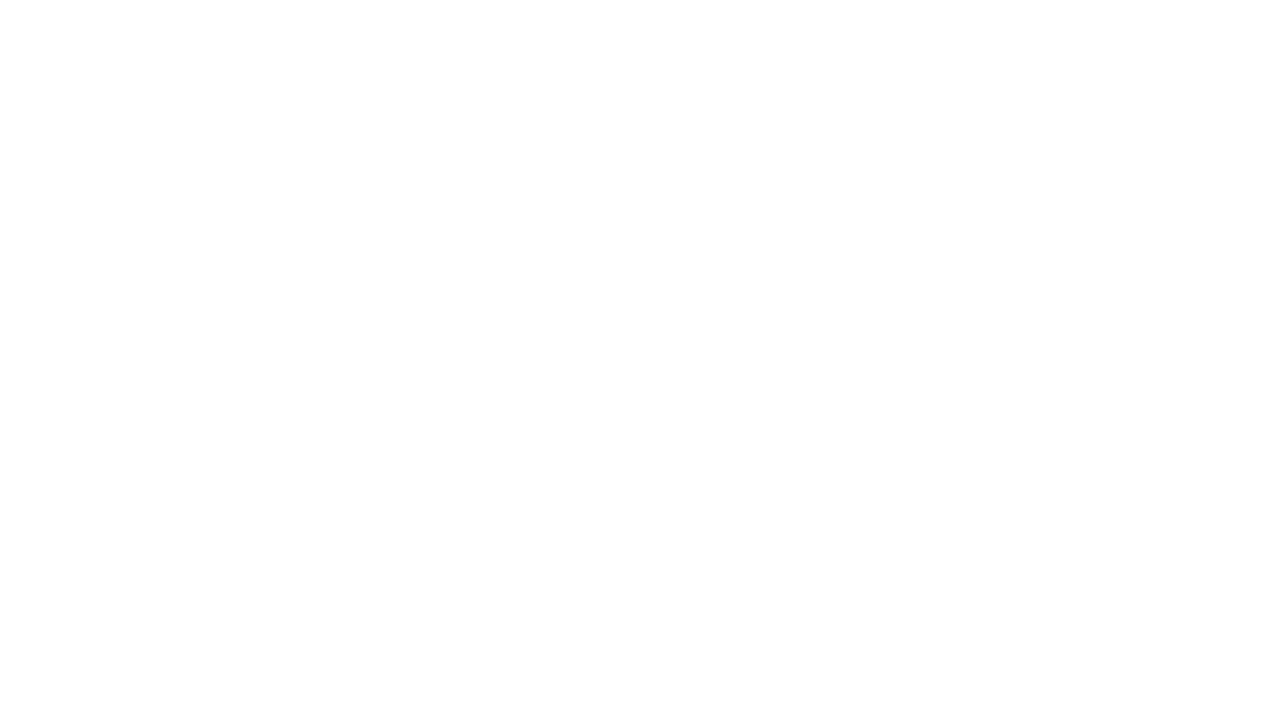 scroll, scrollTop: 0, scrollLeft: 0, axis: both 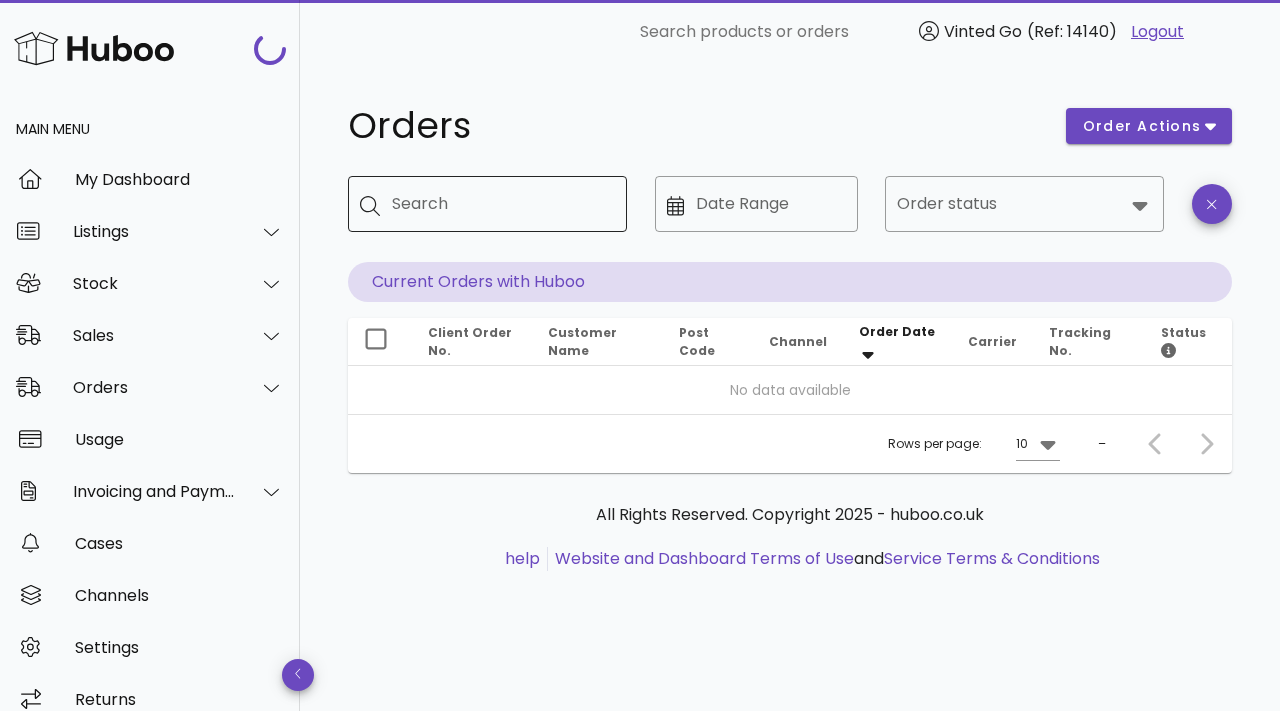 click on "Search" at bounding box center [501, 204] 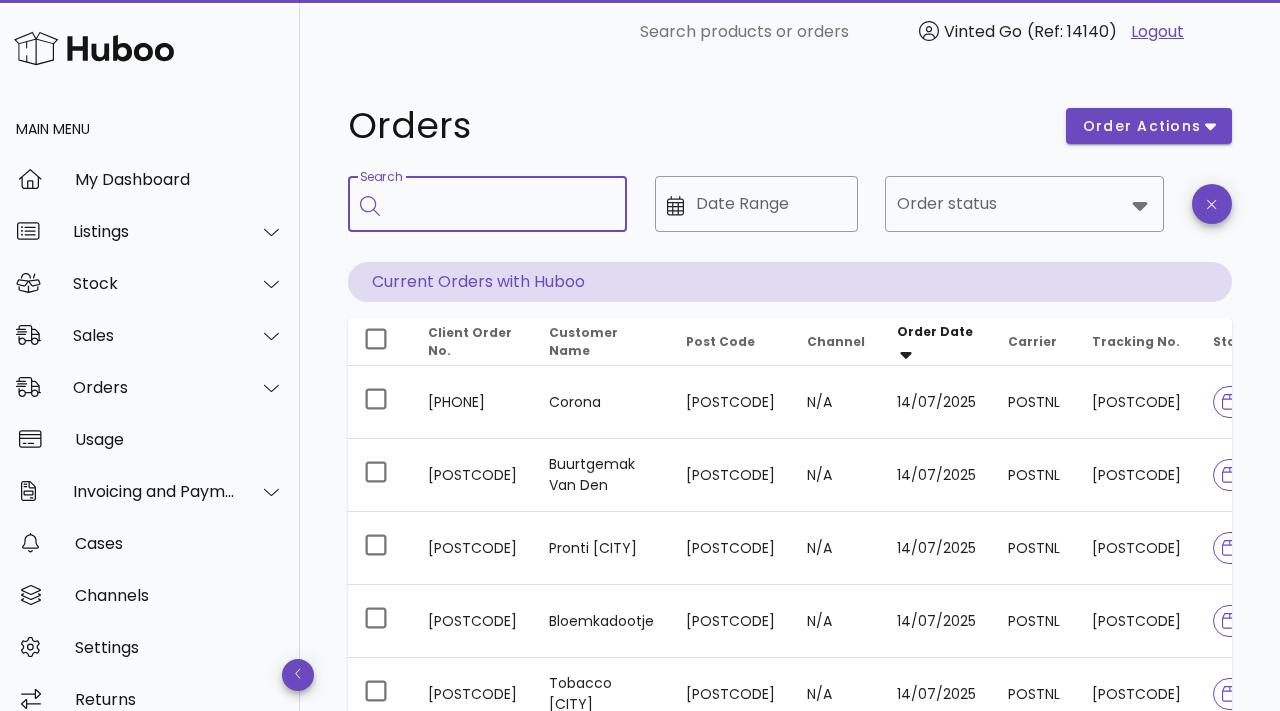 paste on "**********" 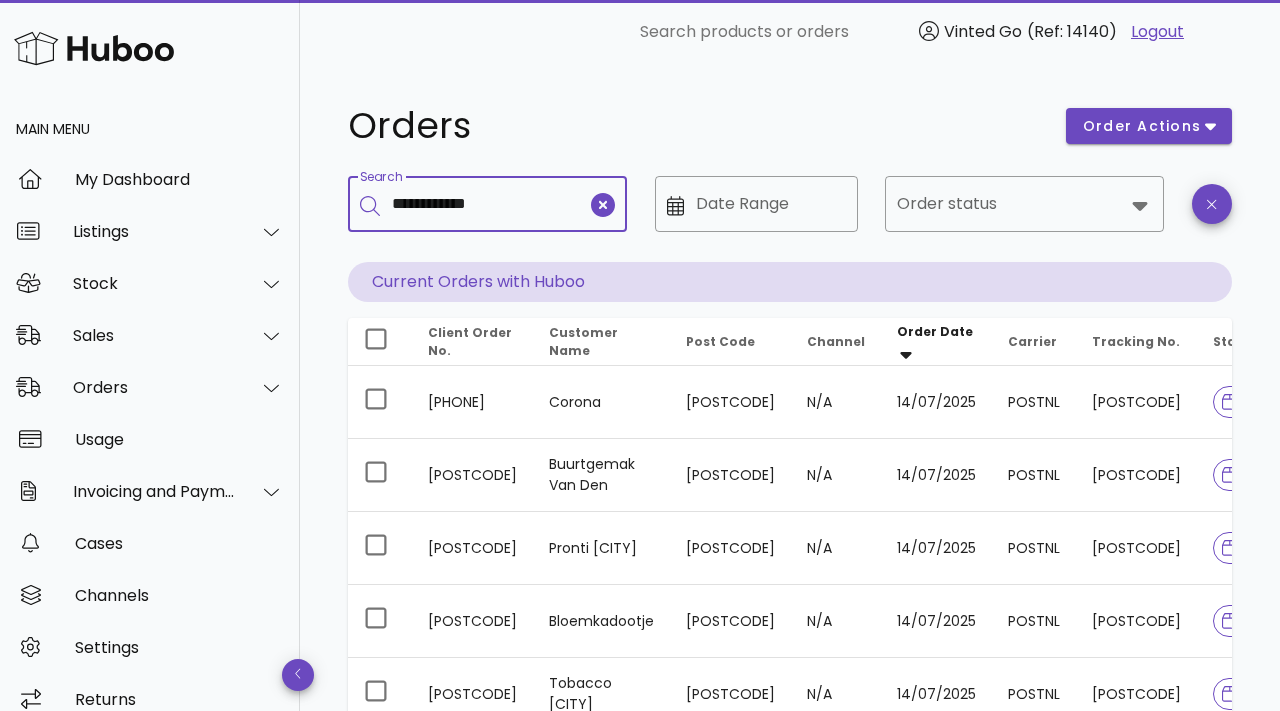 type on "**********" 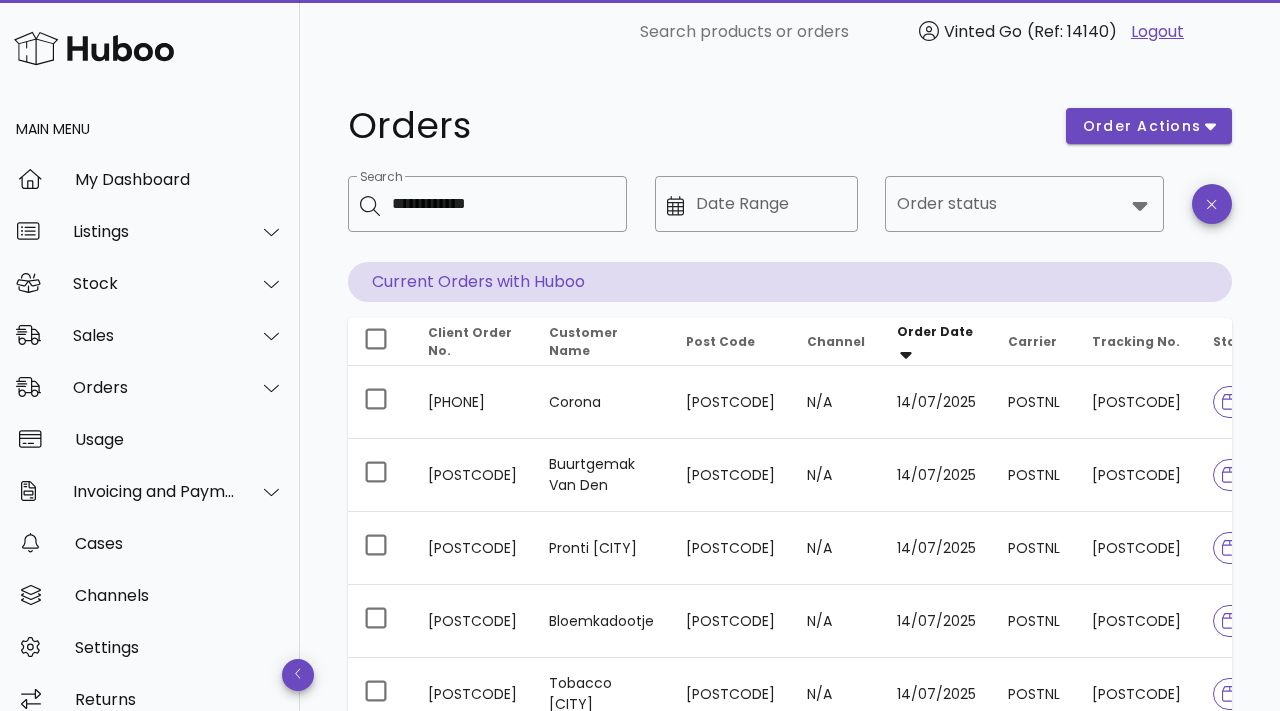 click on "**********" at bounding box center [790, 690] 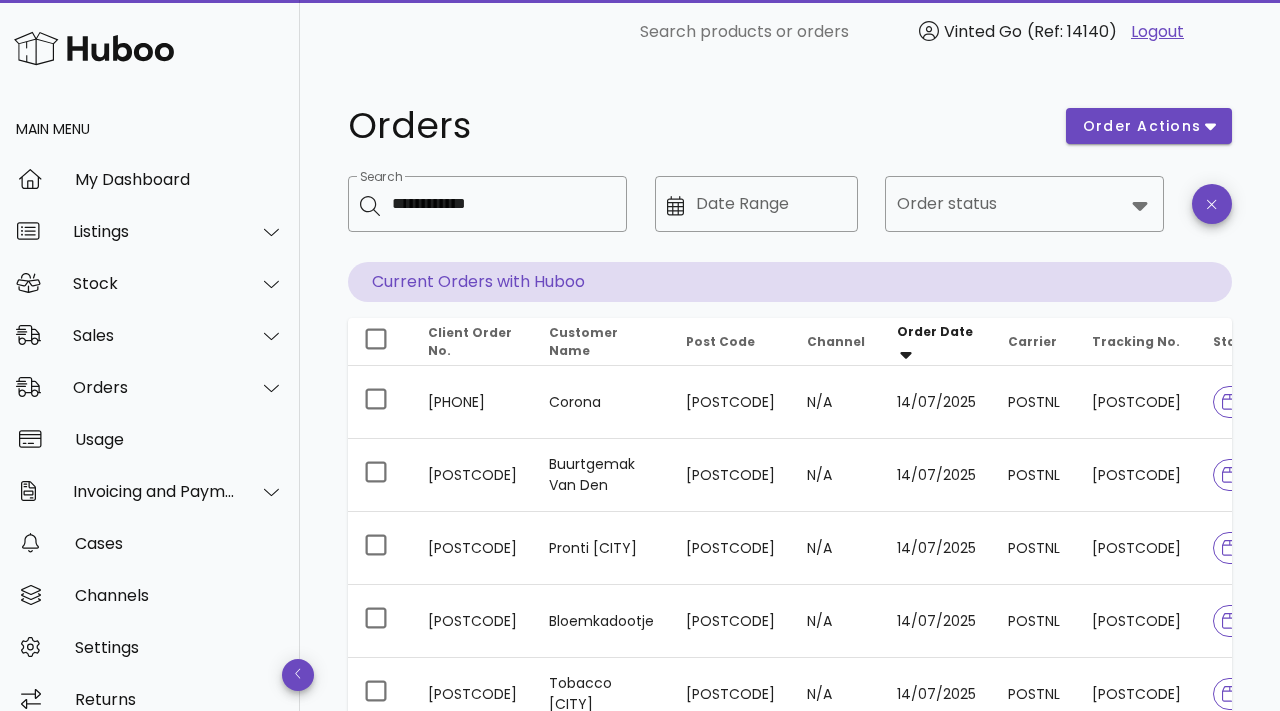type 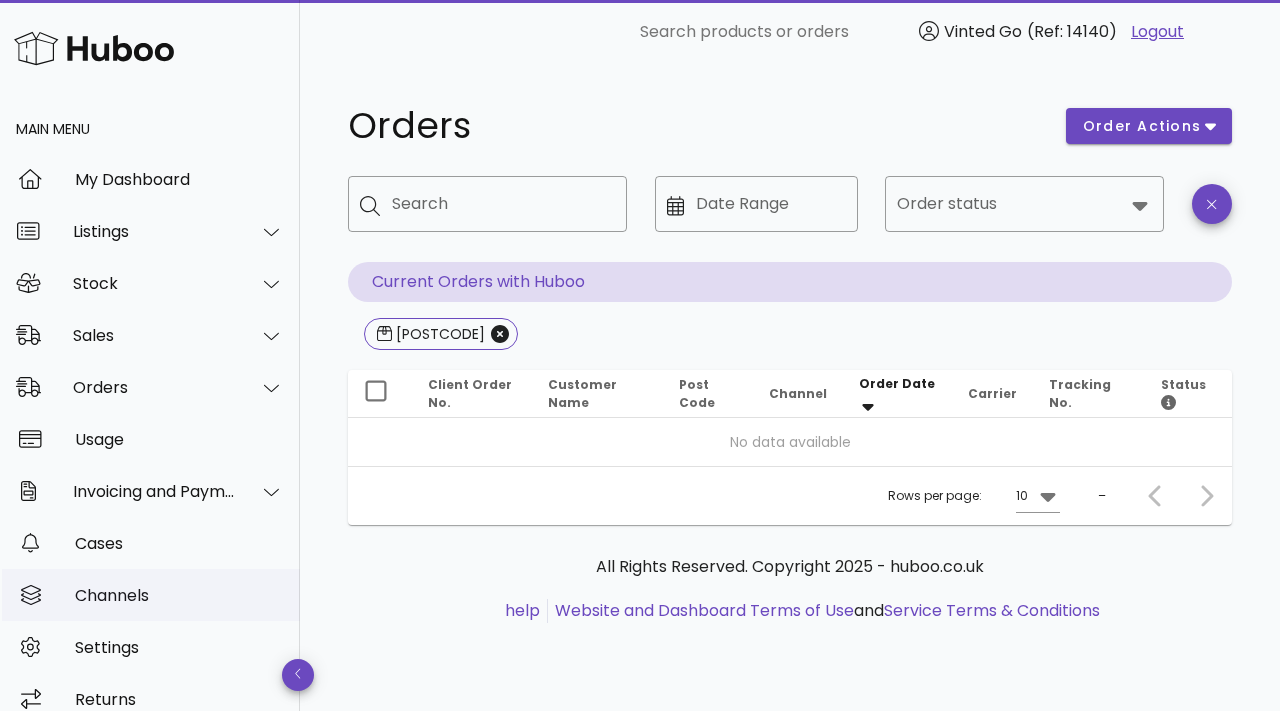 scroll, scrollTop: 22, scrollLeft: 0, axis: vertical 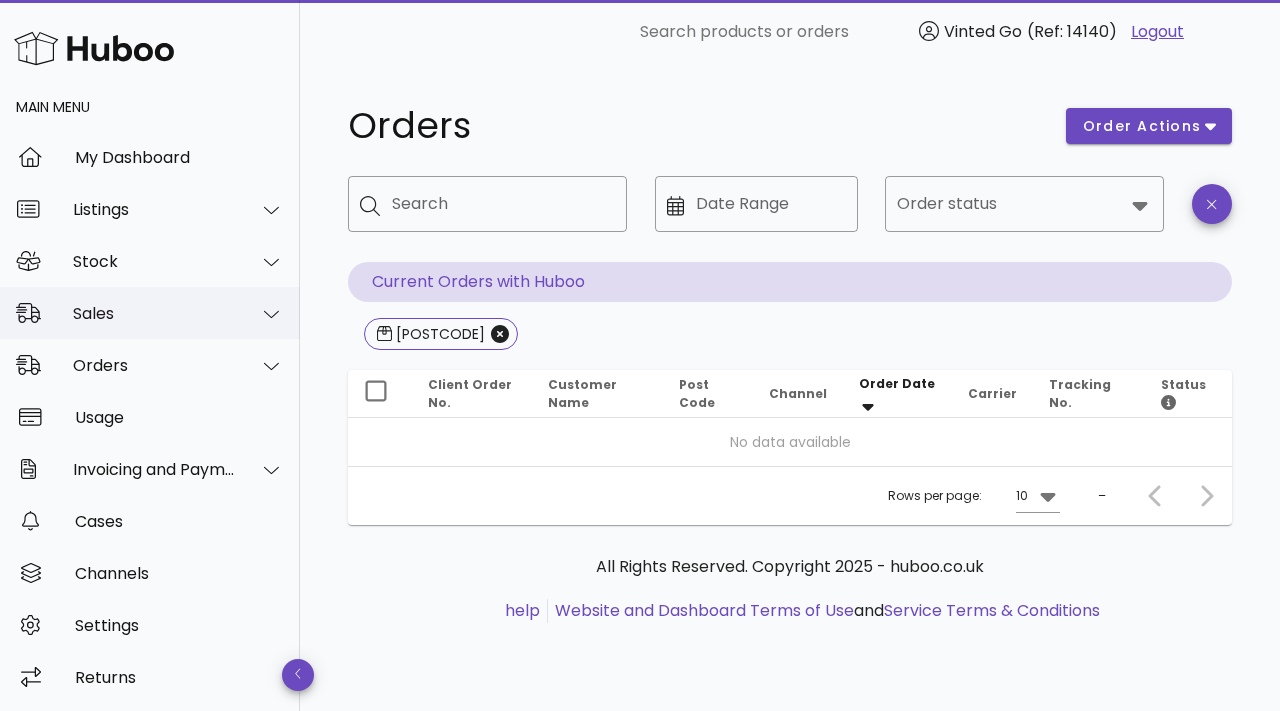 click on "Sales" at bounding box center (154, 313) 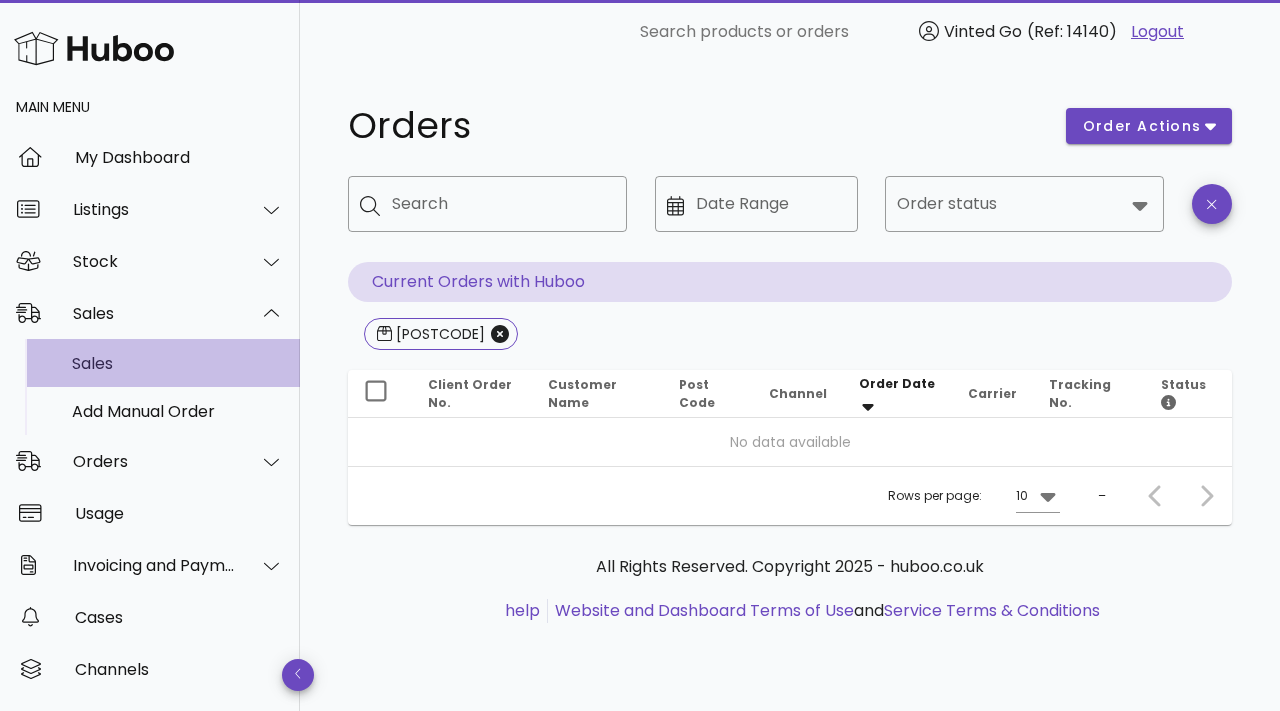 click on "Sales" at bounding box center [178, 363] 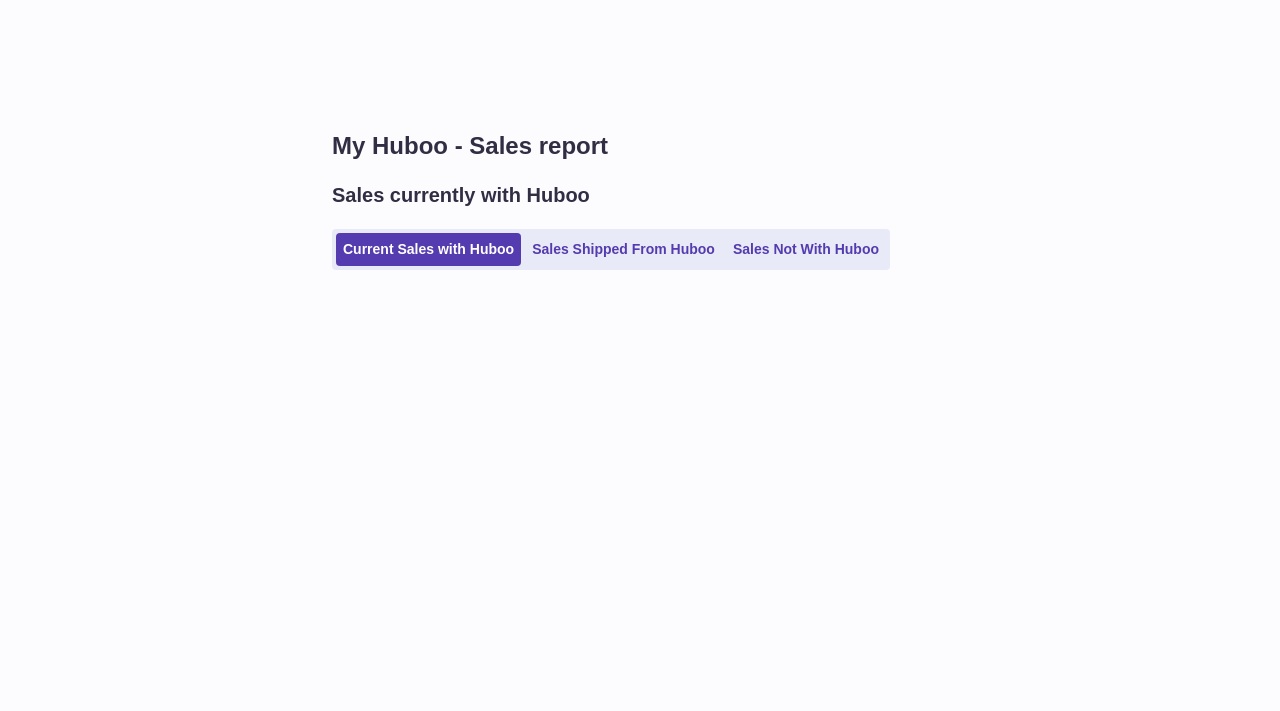 scroll, scrollTop: 0, scrollLeft: 0, axis: both 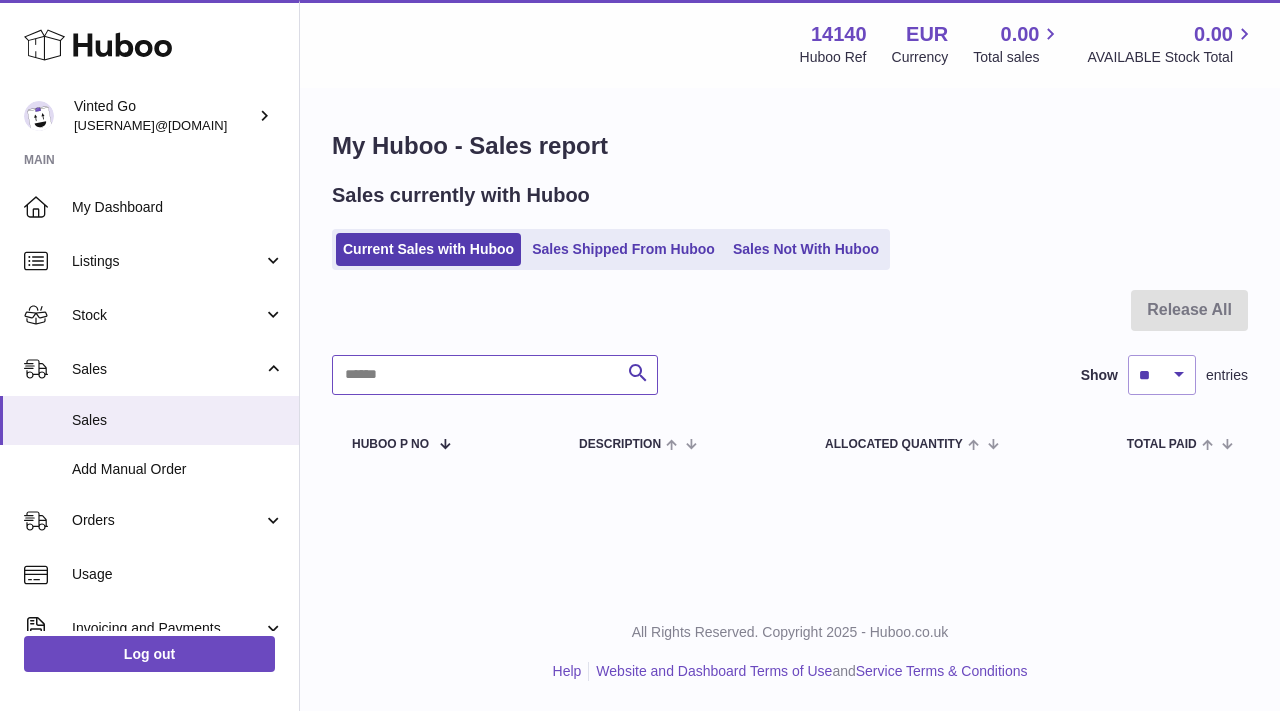 click at bounding box center [495, 375] 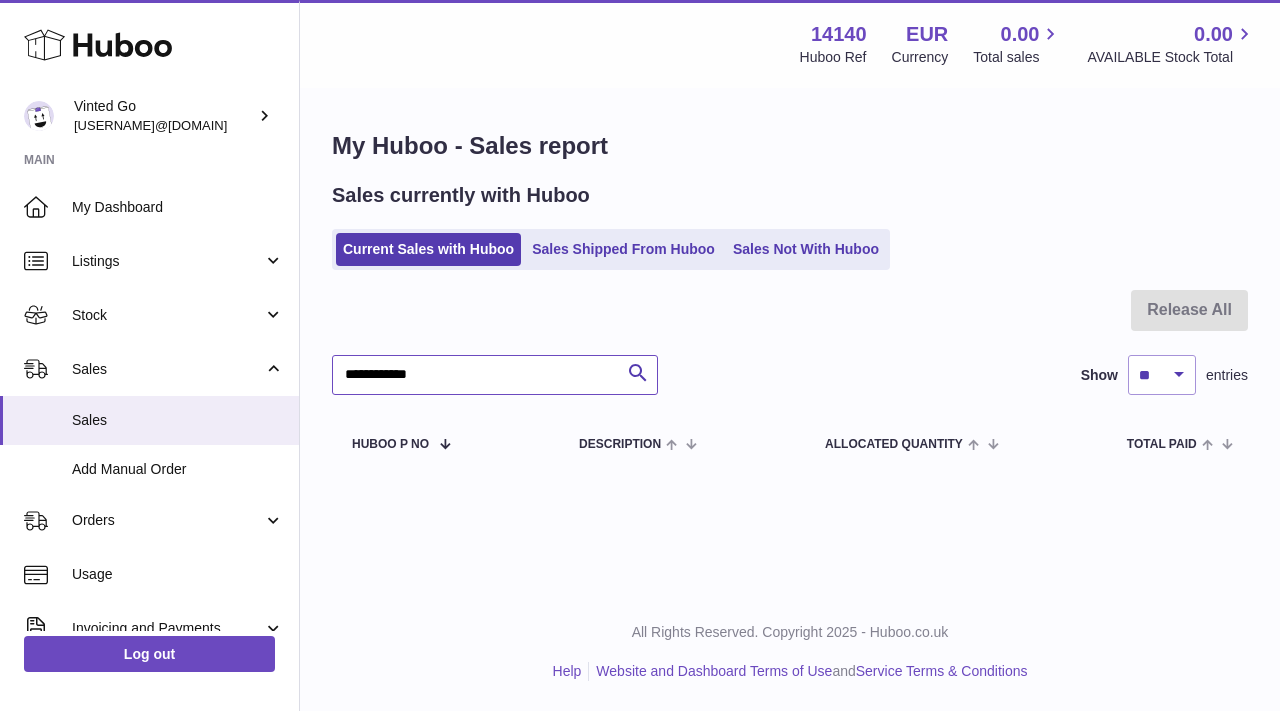type on "**********" 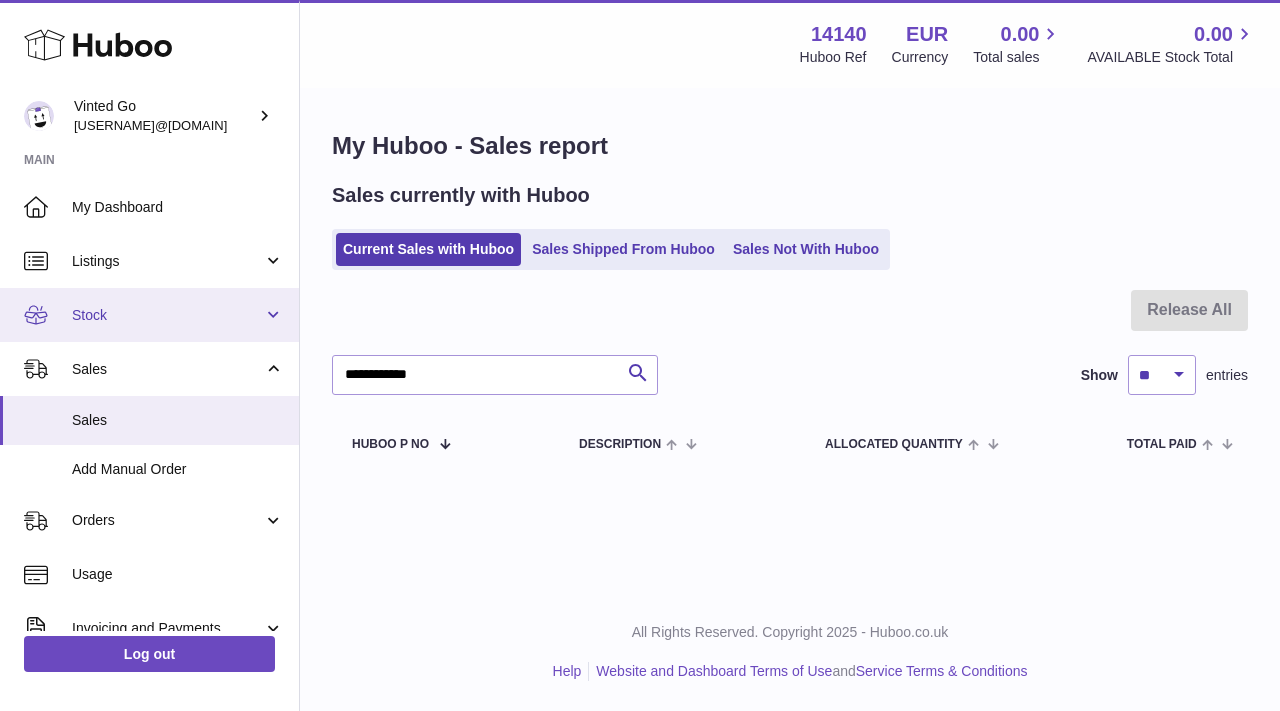 click on "Stock" at bounding box center [167, 315] 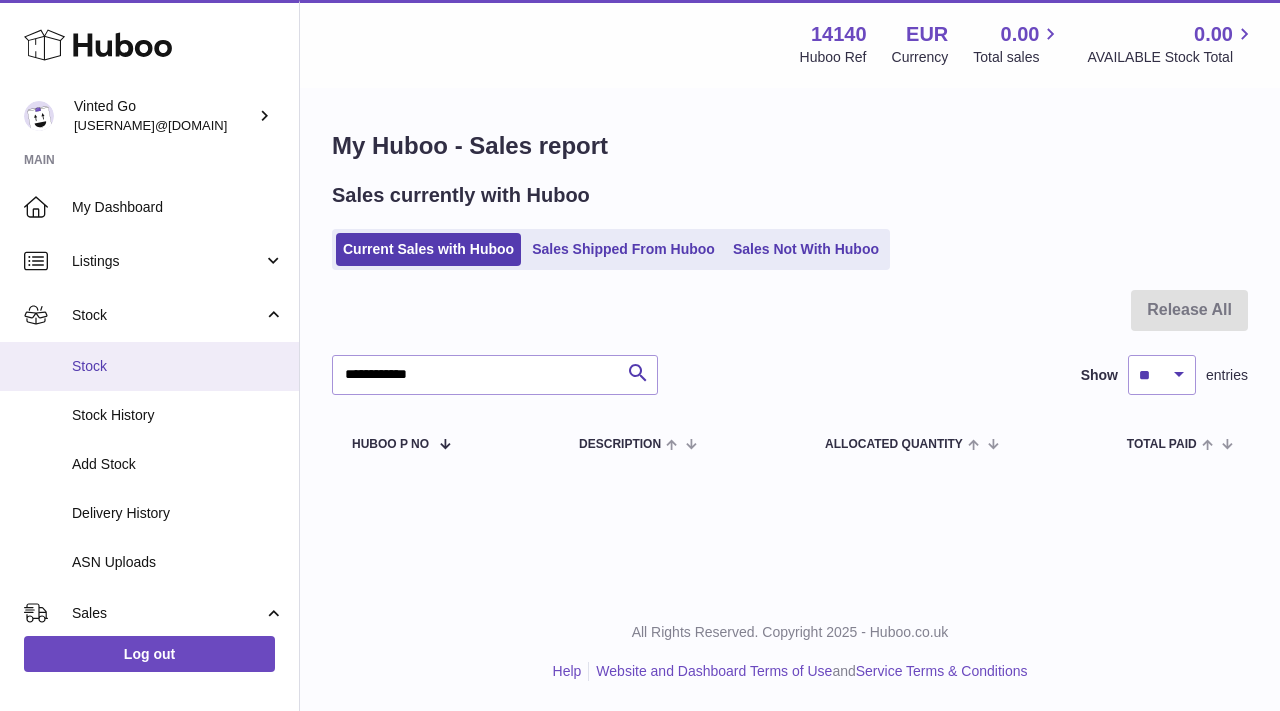 click on "Stock" at bounding box center (149, 366) 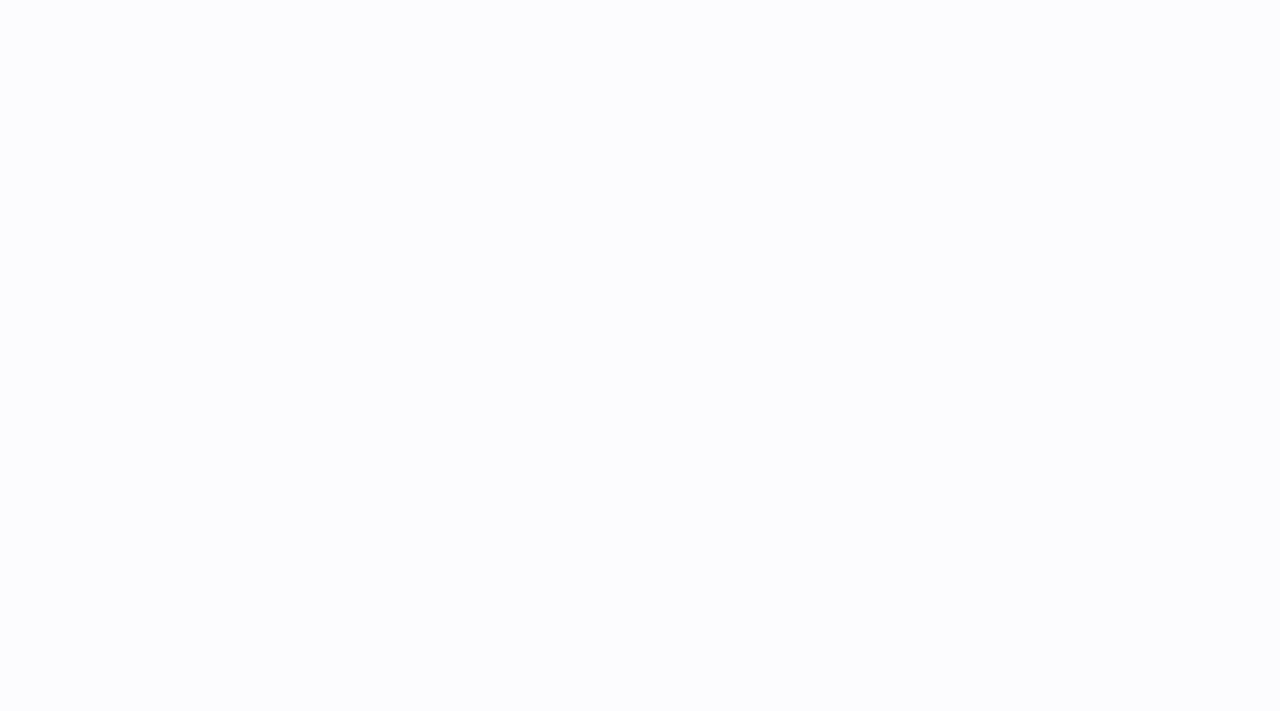 scroll, scrollTop: 0, scrollLeft: 0, axis: both 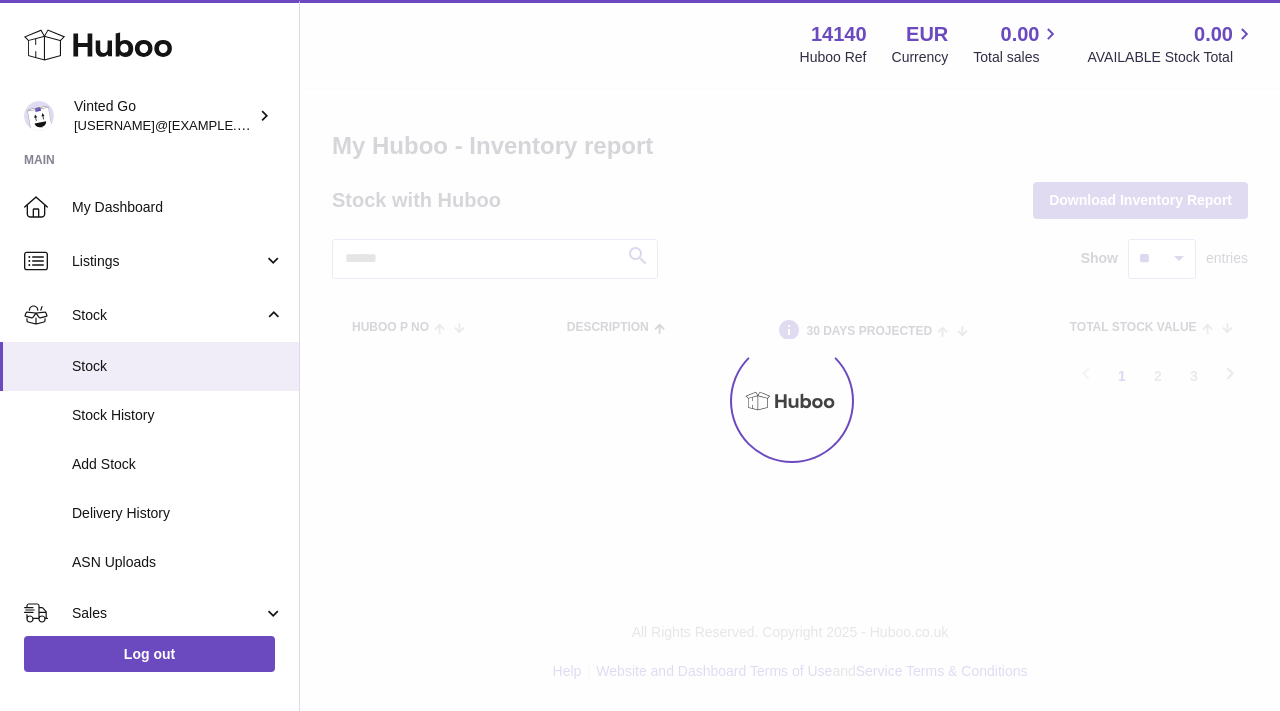 click at bounding box center (790, 400) 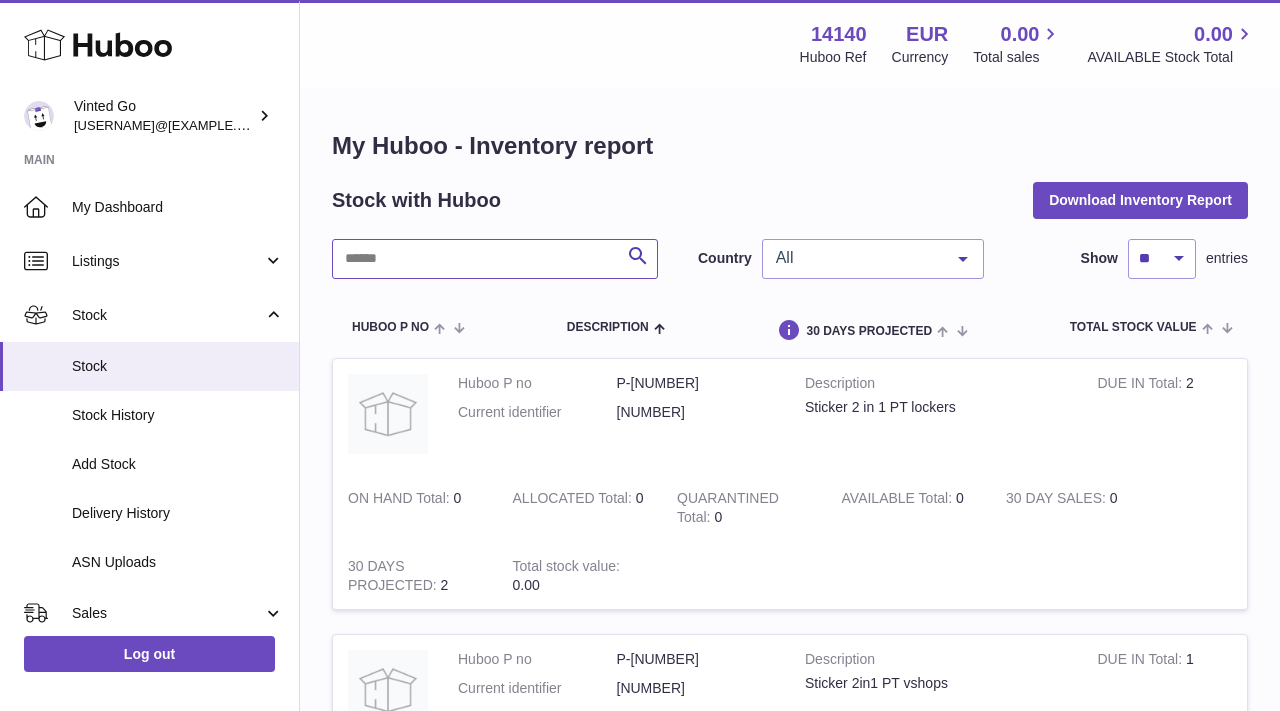 click at bounding box center [495, 259] 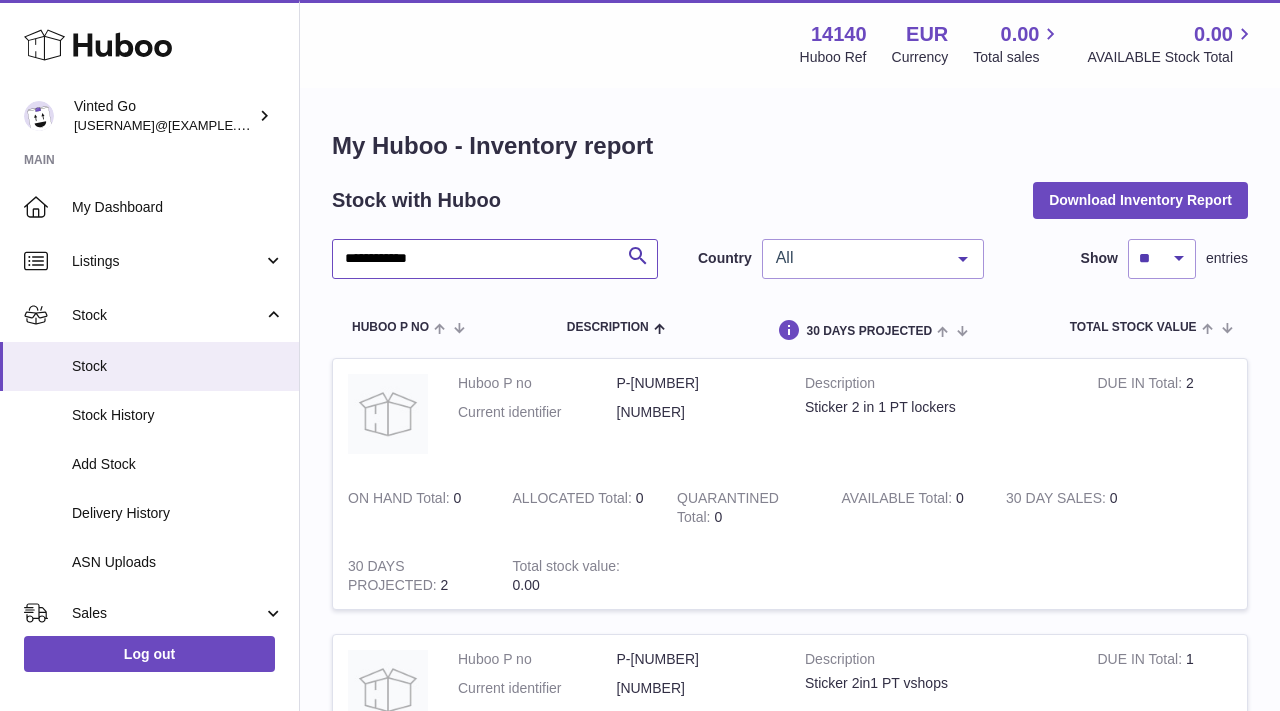 type on "**********" 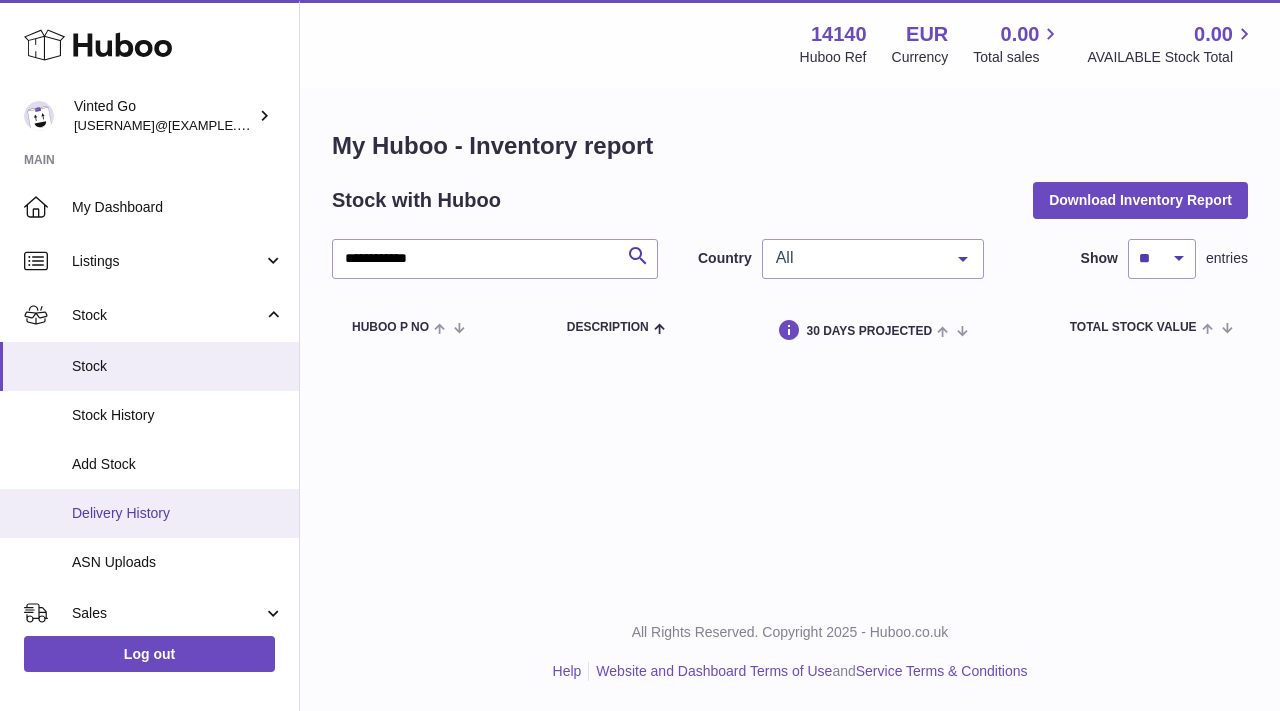 click on "Delivery History" at bounding box center [178, 513] 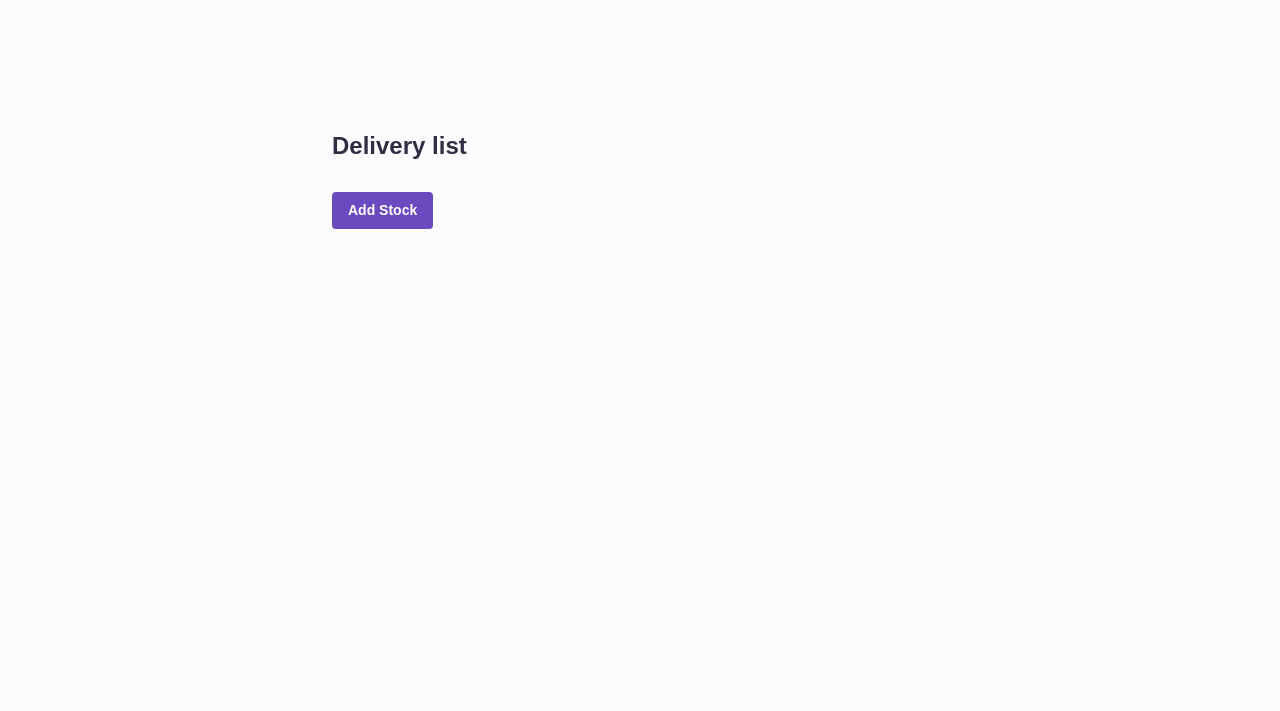 scroll, scrollTop: 0, scrollLeft: 0, axis: both 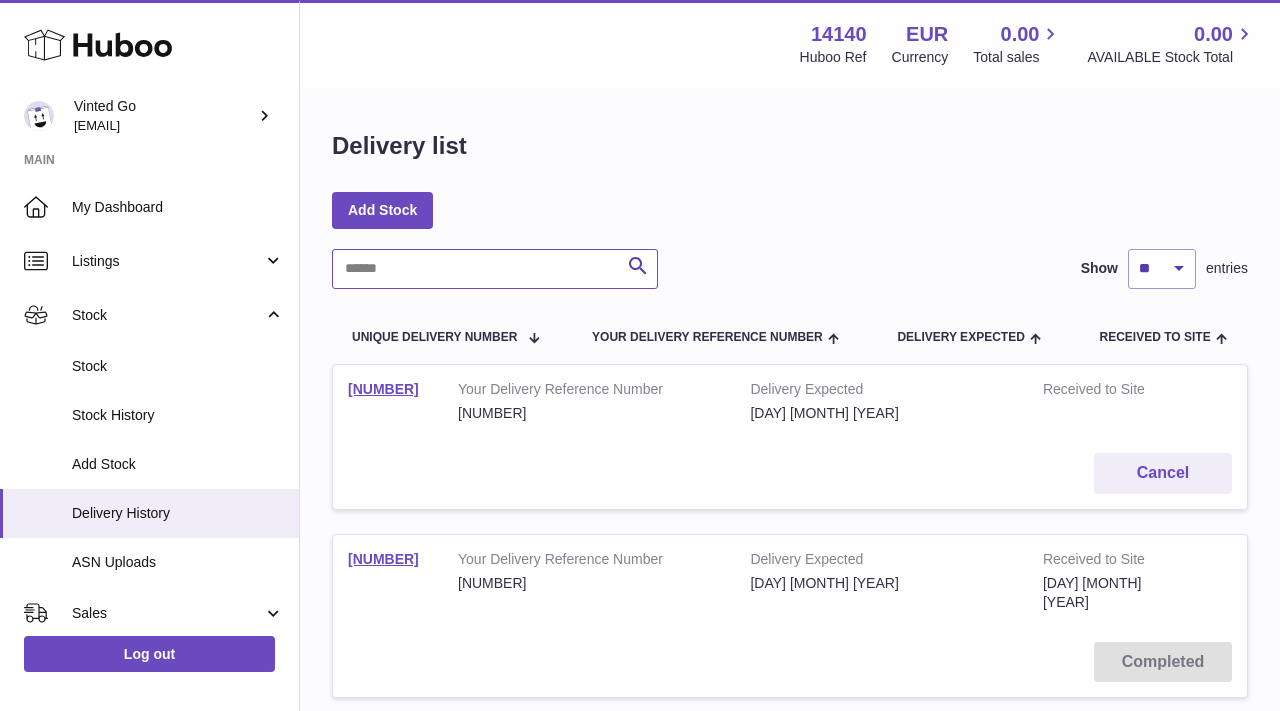 click at bounding box center [495, 269] 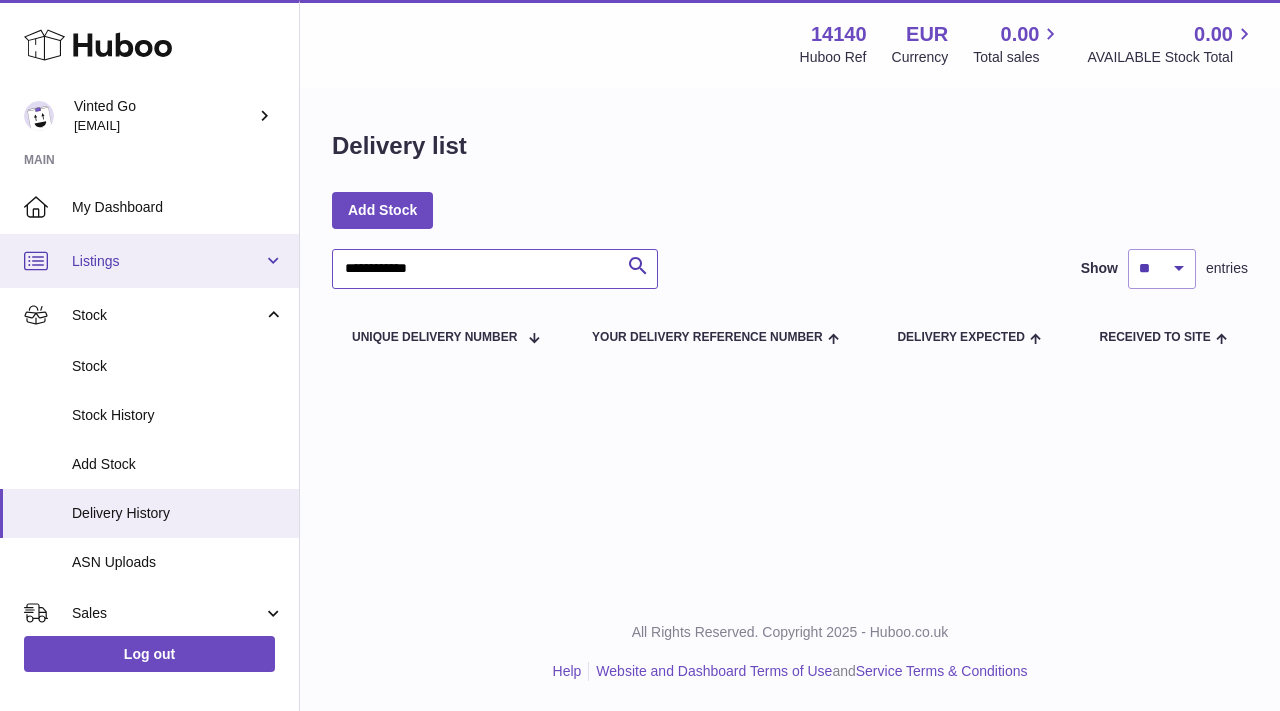 type on "**********" 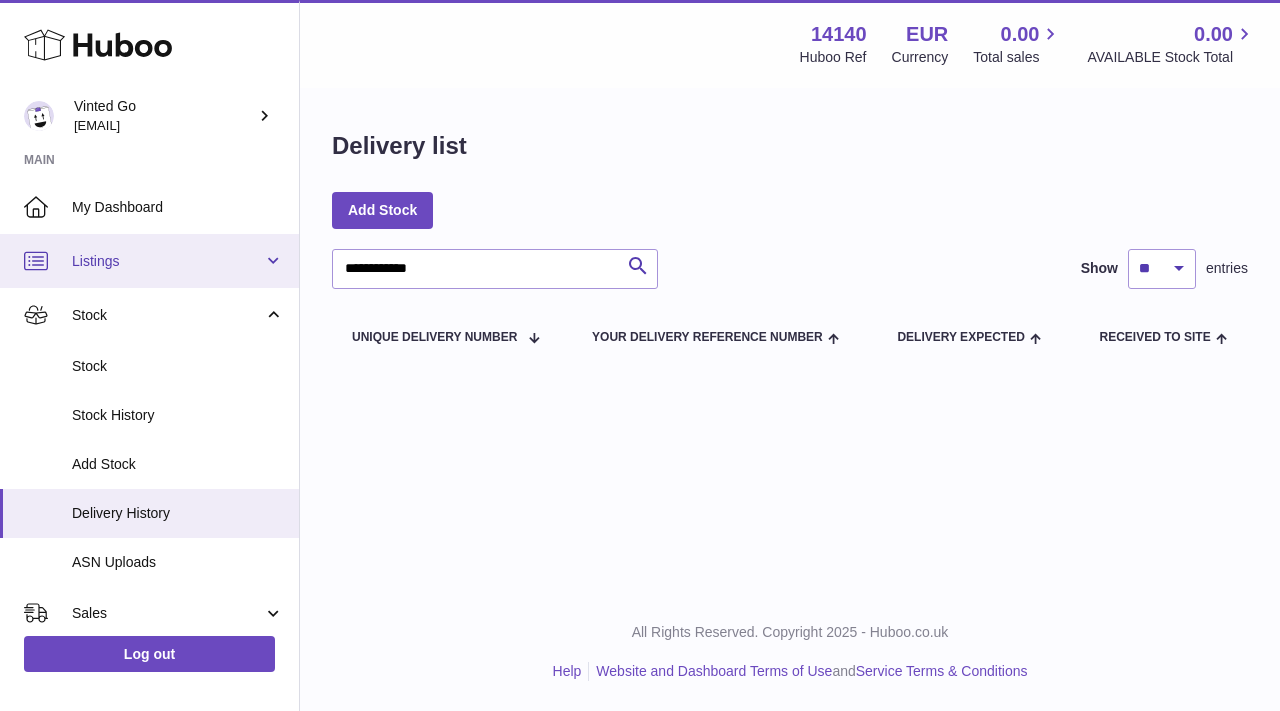 click on "Listings" at bounding box center [167, 261] 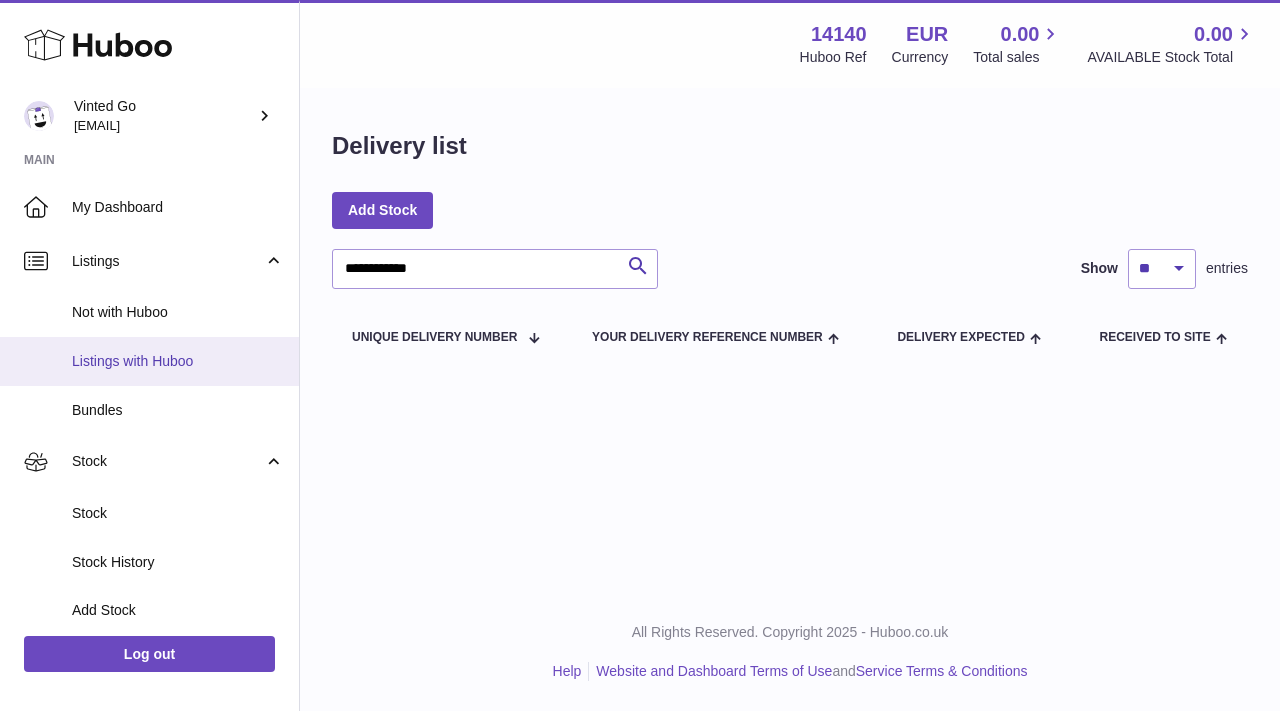 click on "Listings with Huboo" at bounding box center (178, 361) 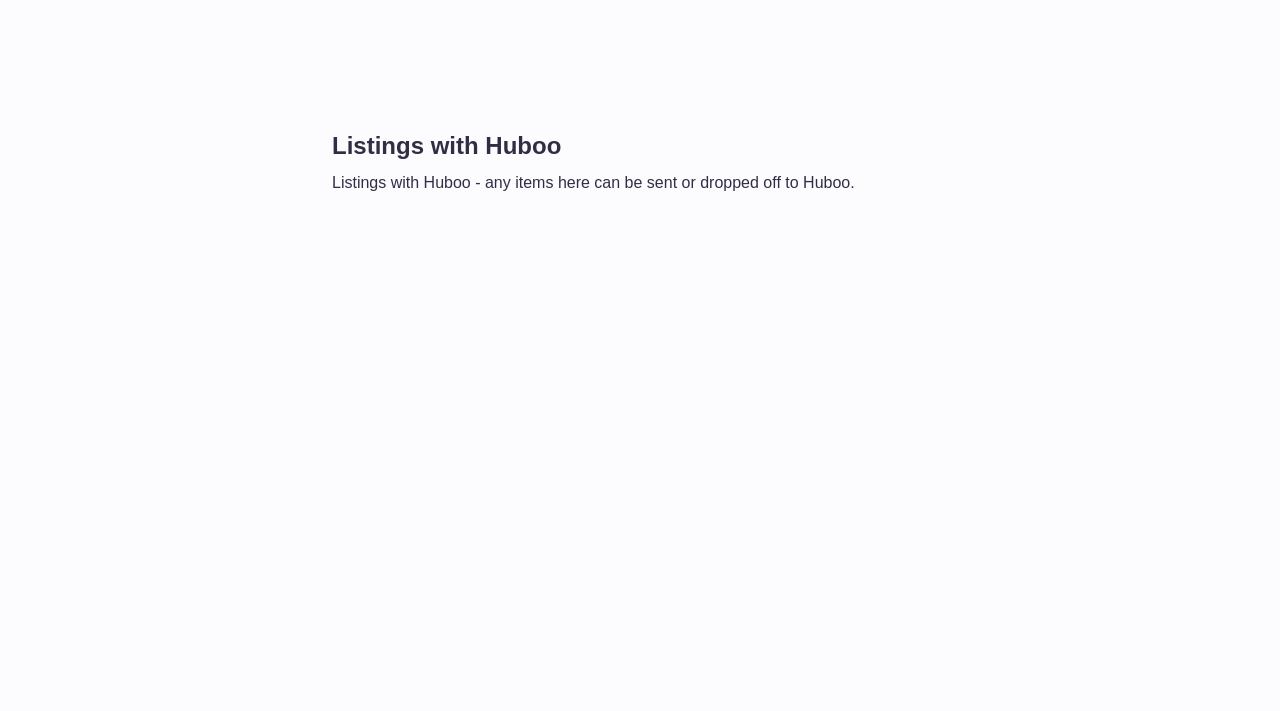 scroll, scrollTop: 0, scrollLeft: 0, axis: both 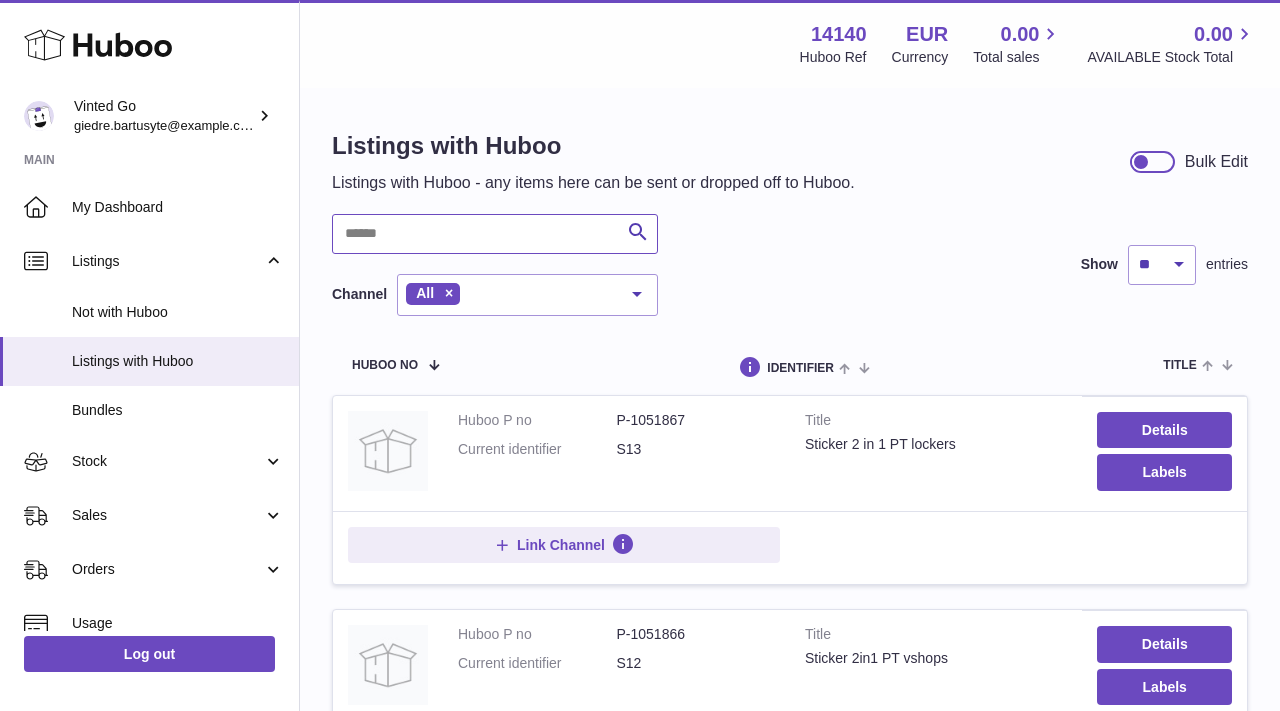 click at bounding box center [495, 234] 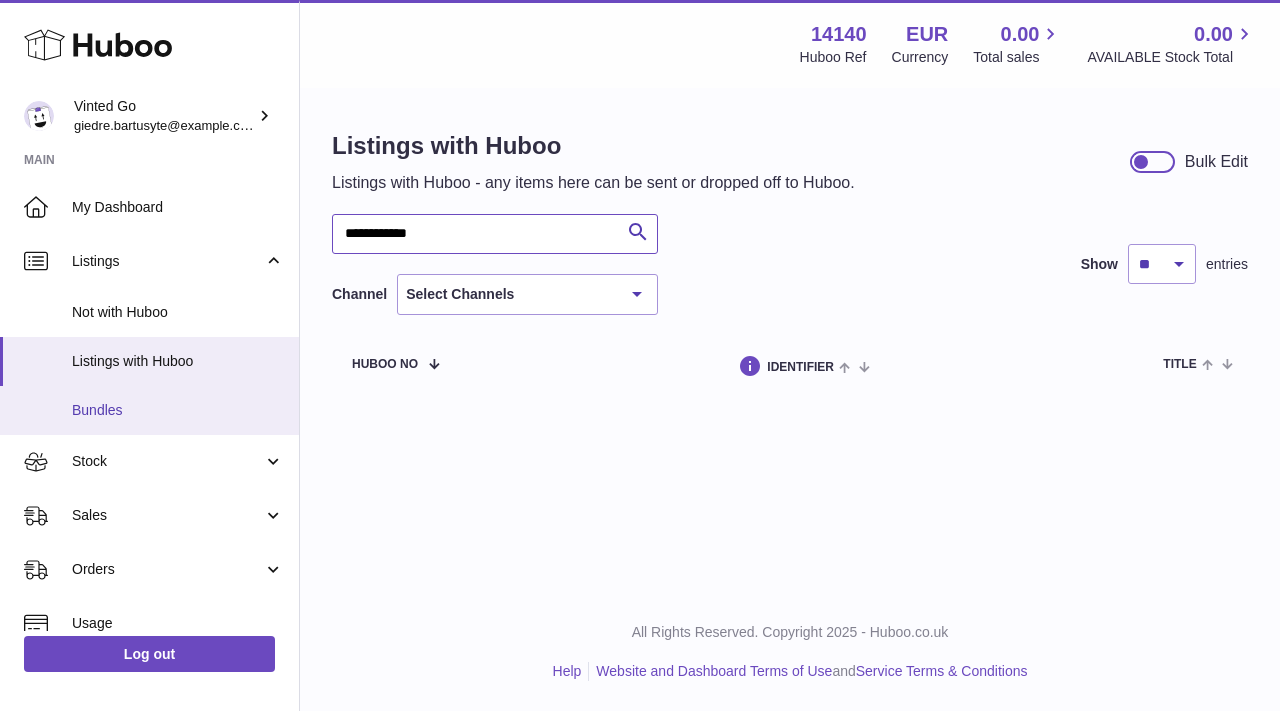 type on "**********" 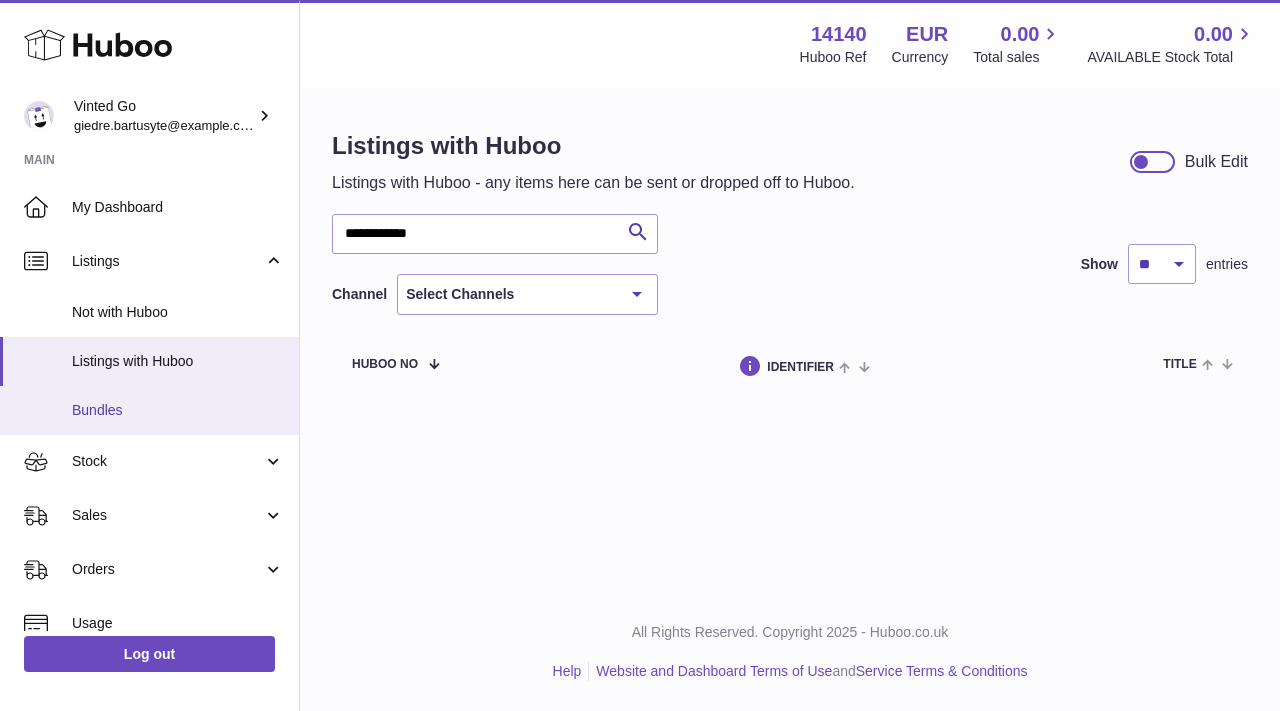 click on "Bundles" at bounding box center [178, 410] 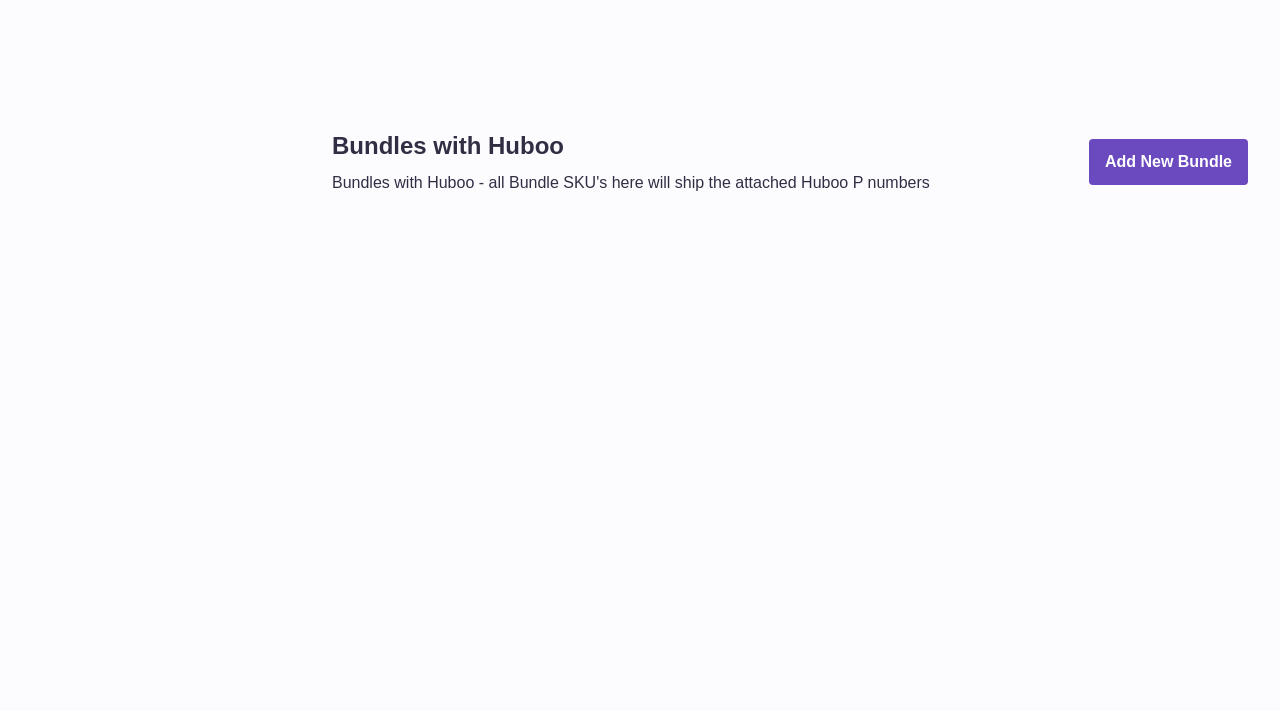 scroll, scrollTop: 0, scrollLeft: 0, axis: both 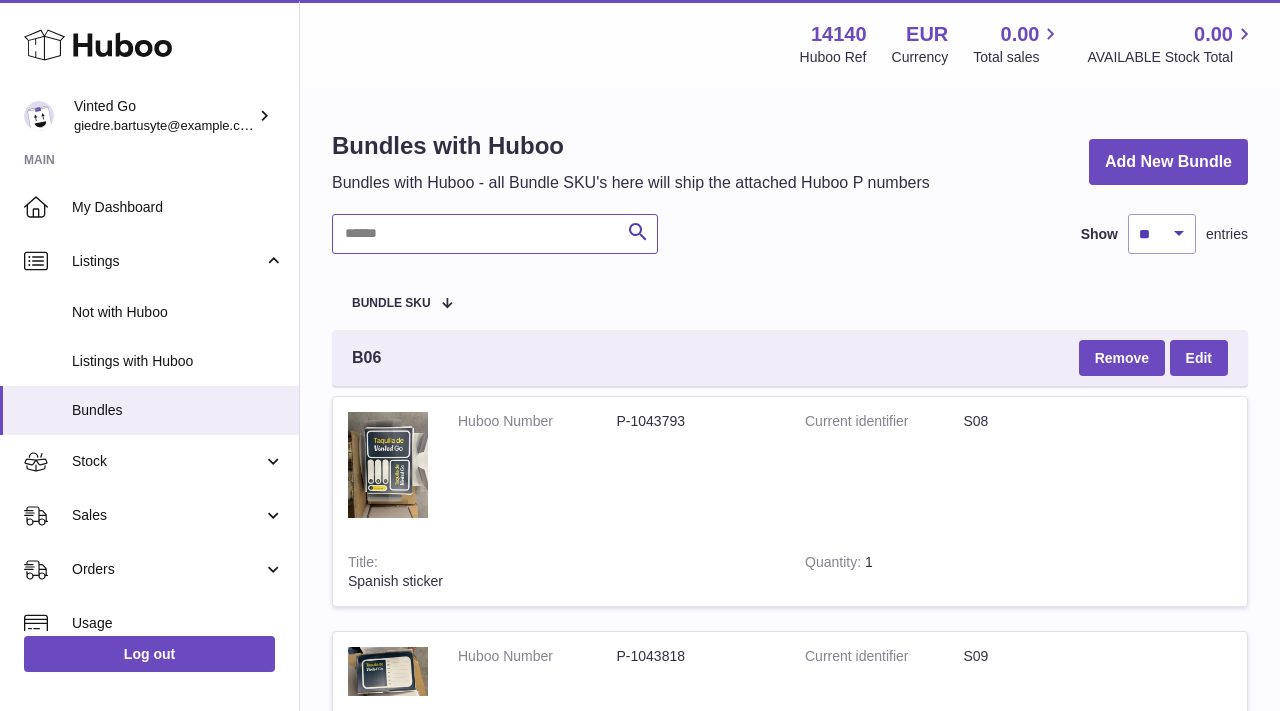 click at bounding box center (495, 234) 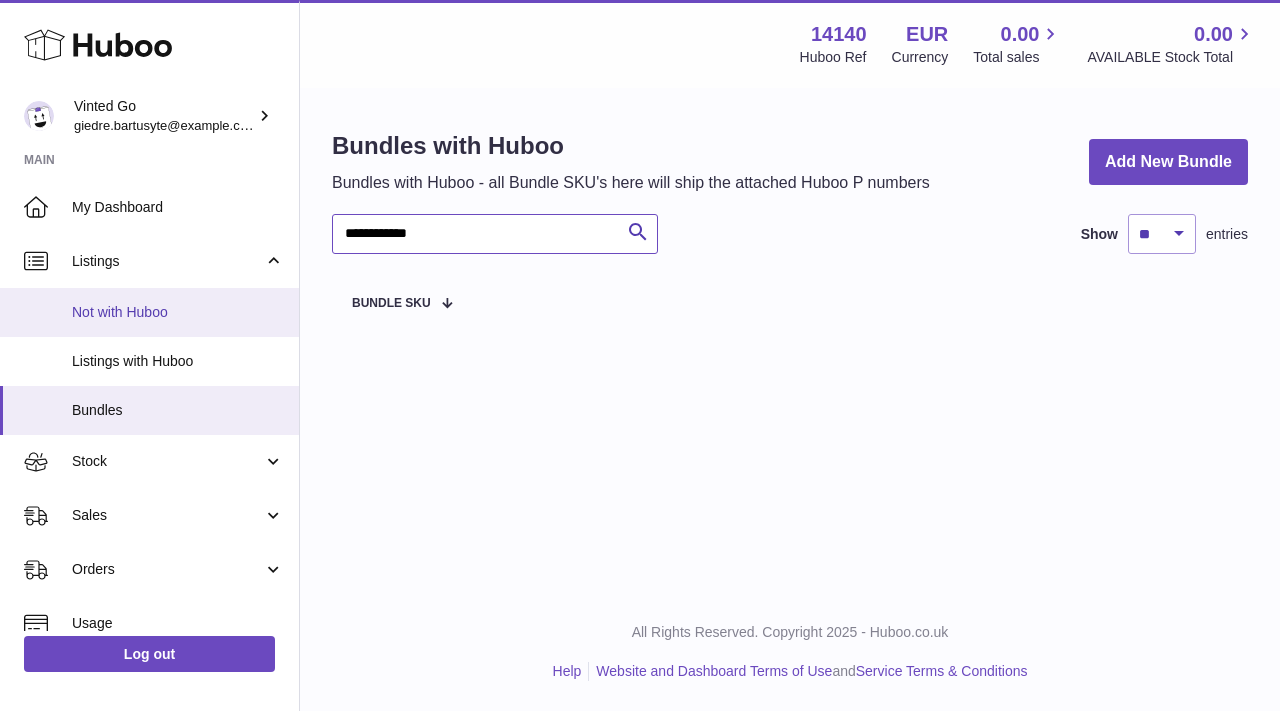 type on "**********" 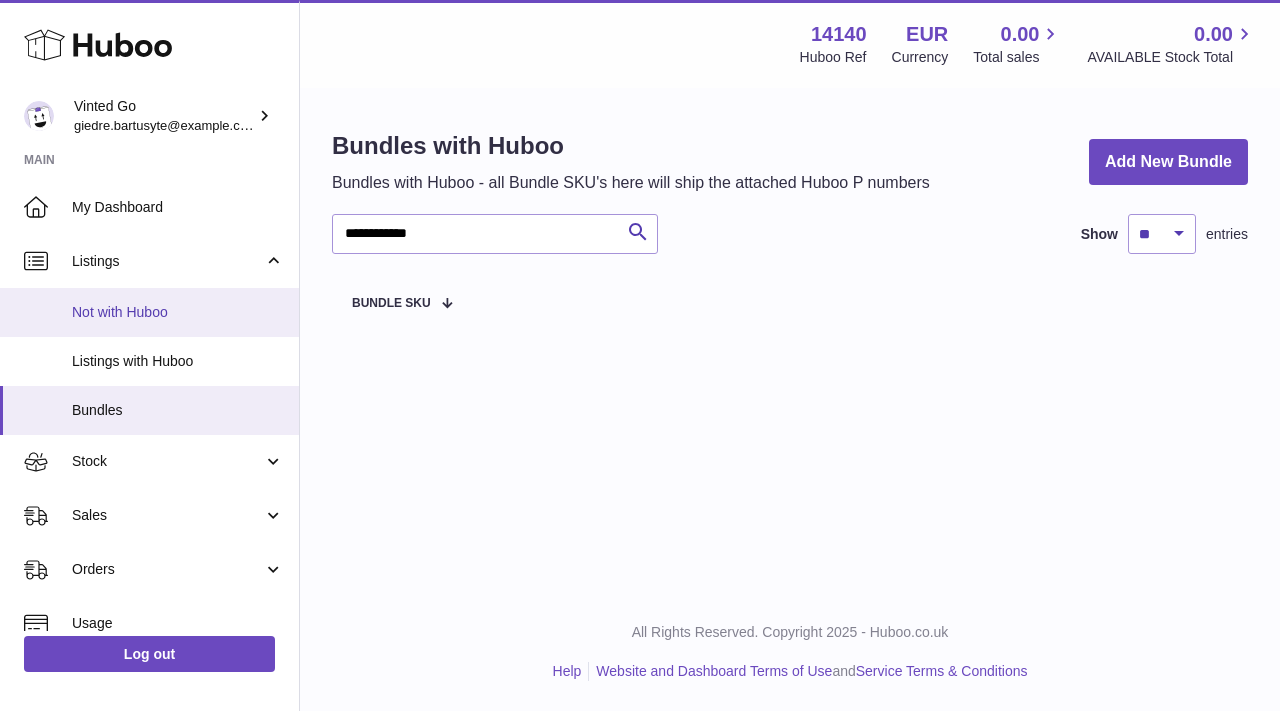 click on "Not with Huboo" at bounding box center (178, 312) 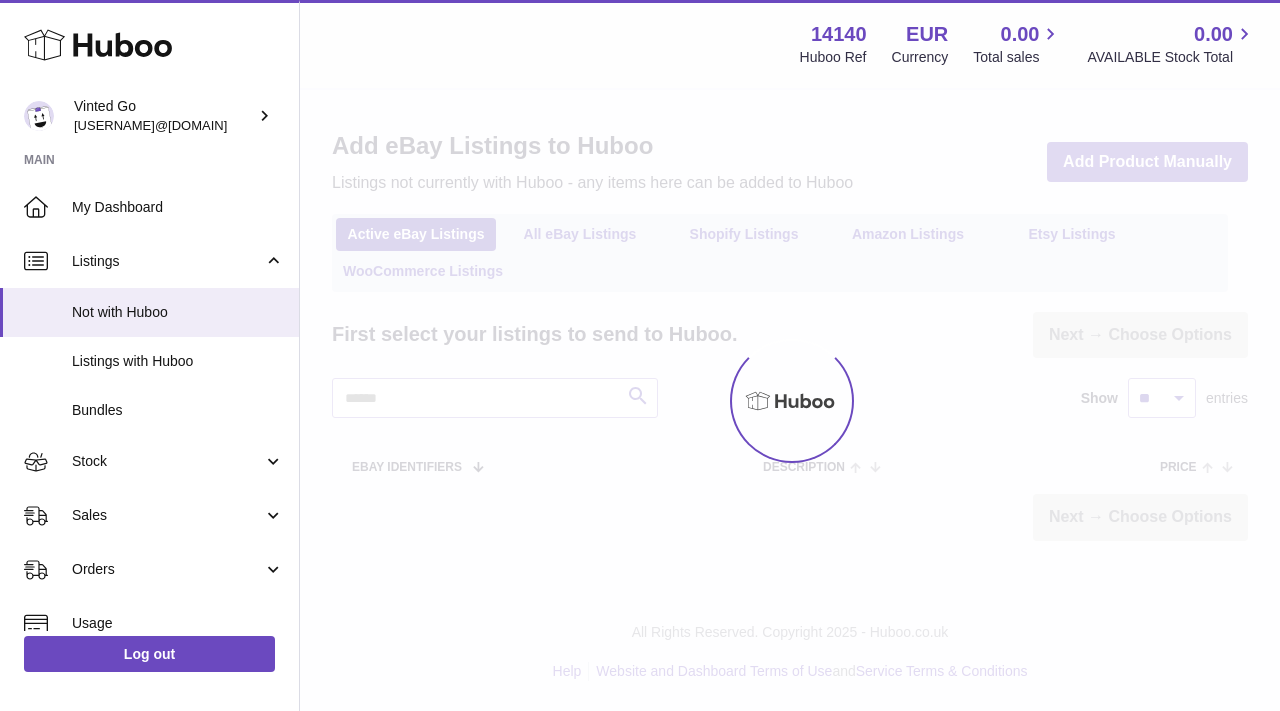 scroll, scrollTop: 0, scrollLeft: 0, axis: both 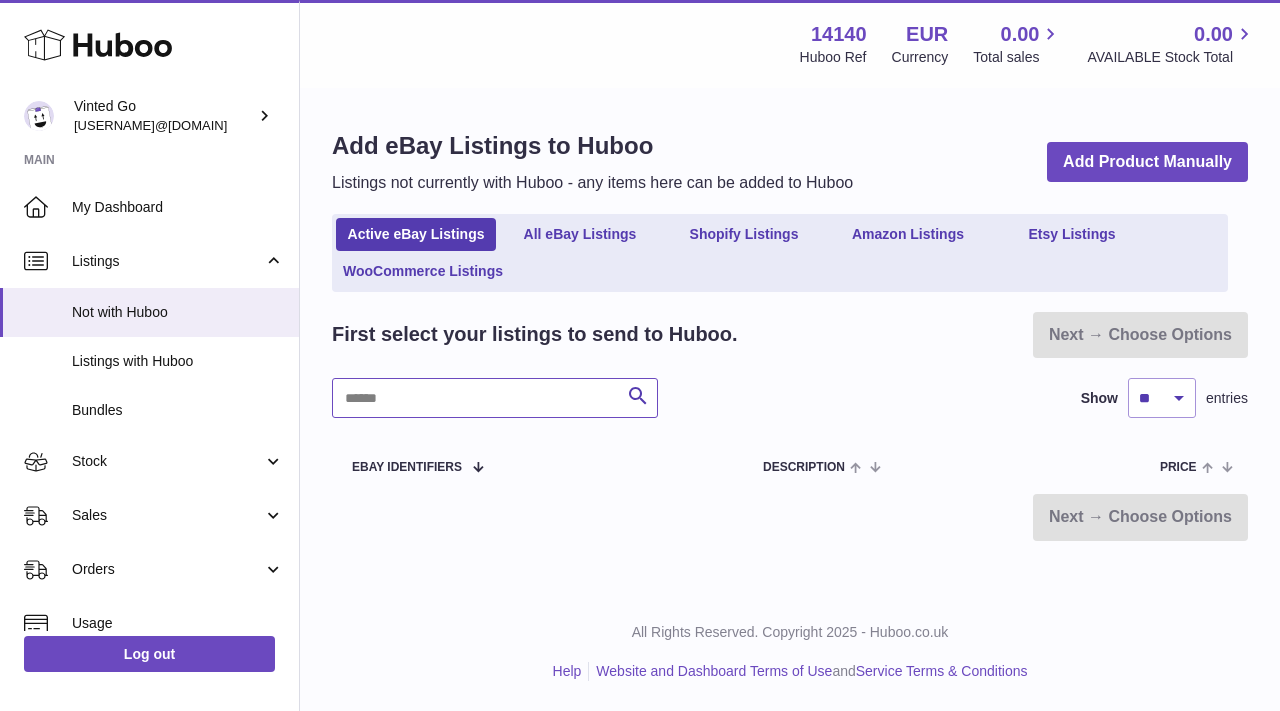 click at bounding box center (495, 398) 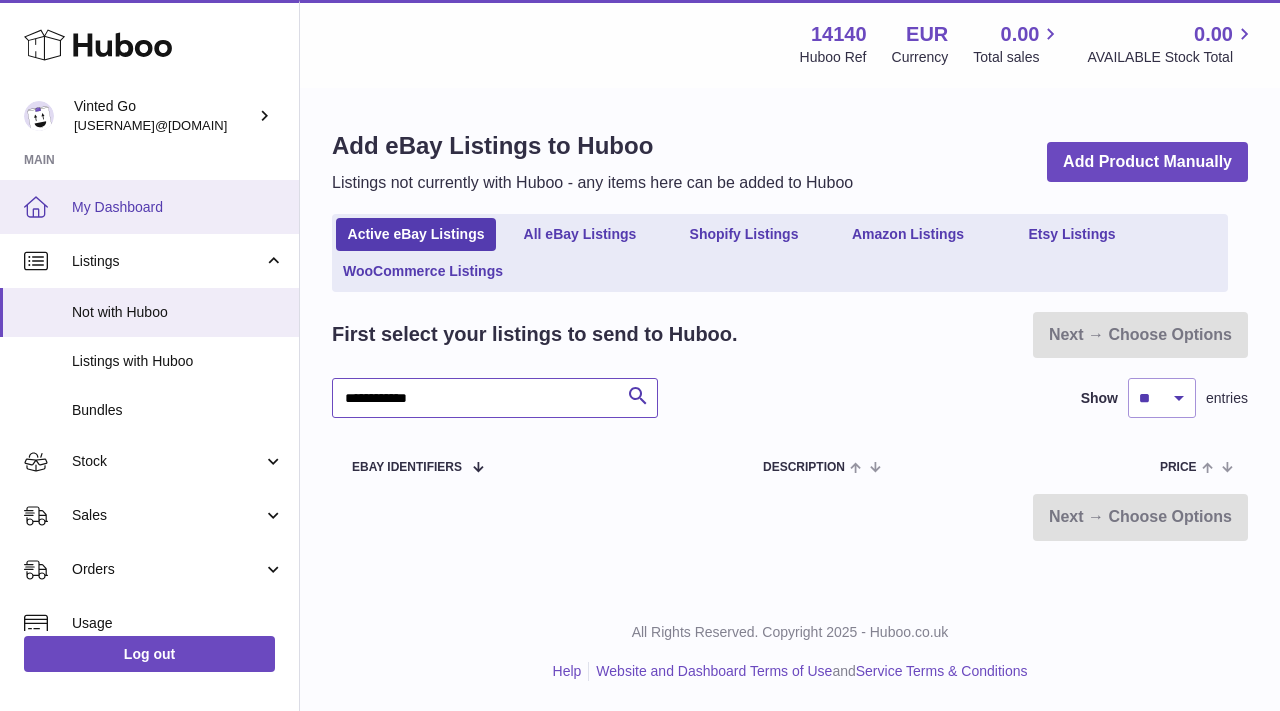 type on "**********" 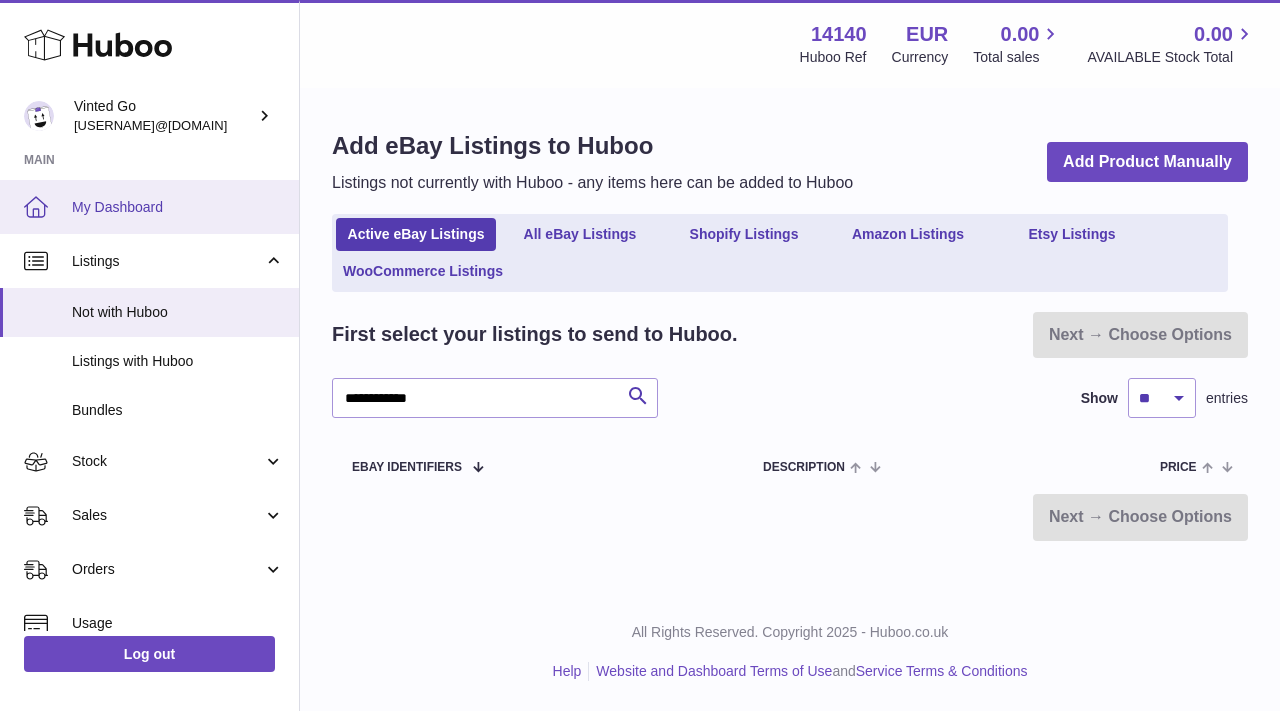 click on "My Dashboard" at bounding box center (149, 207) 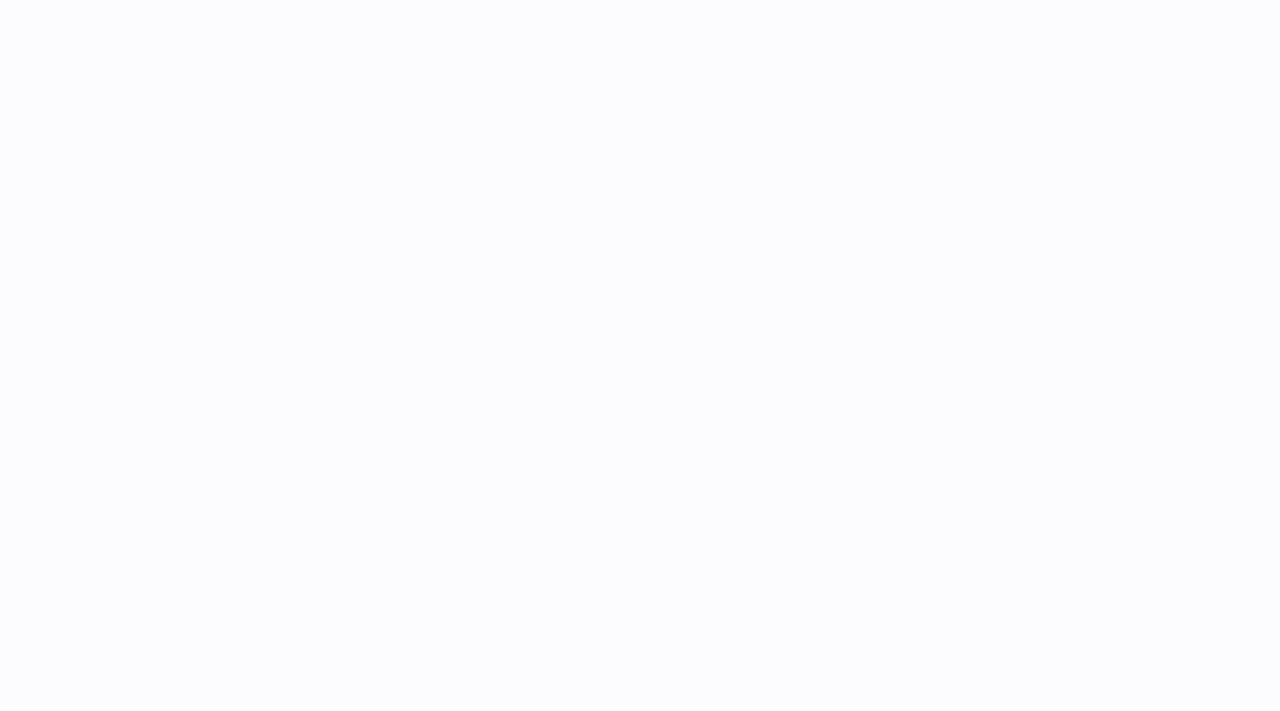 scroll, scrollTop: 0, scrollLeft: 0, axis: both 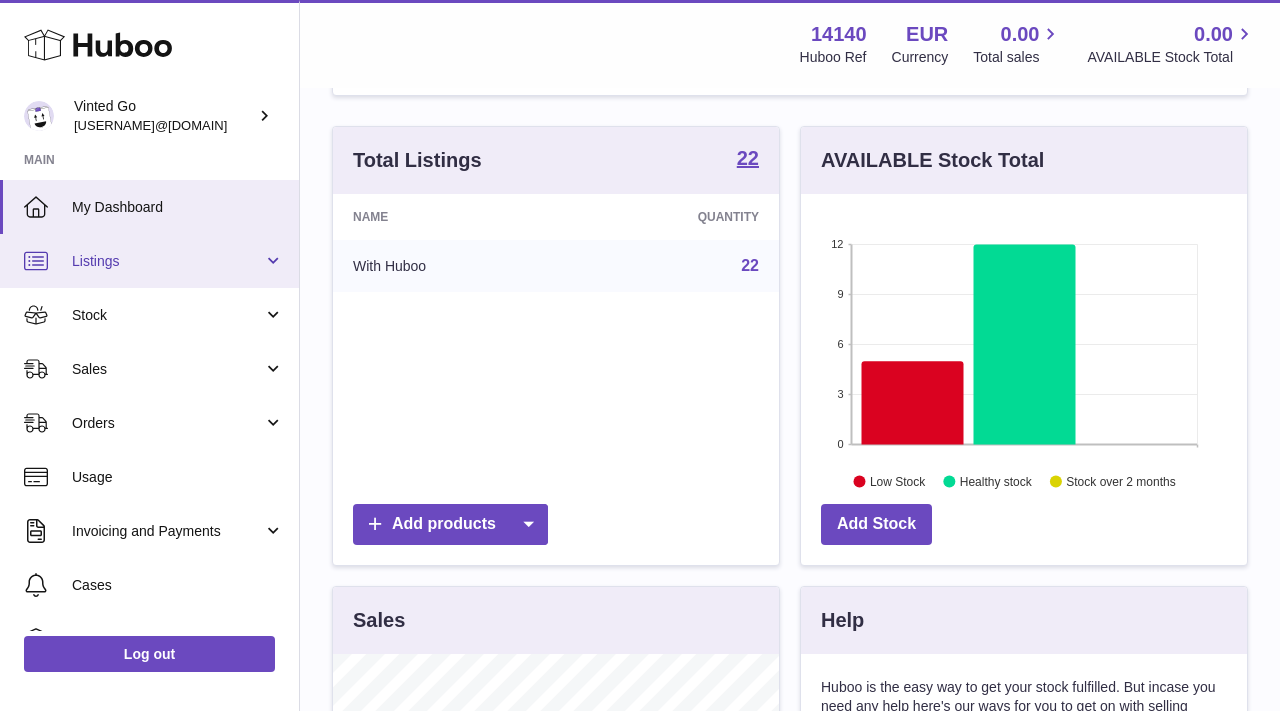 click on "Listings" at bounding box center (149, 261) 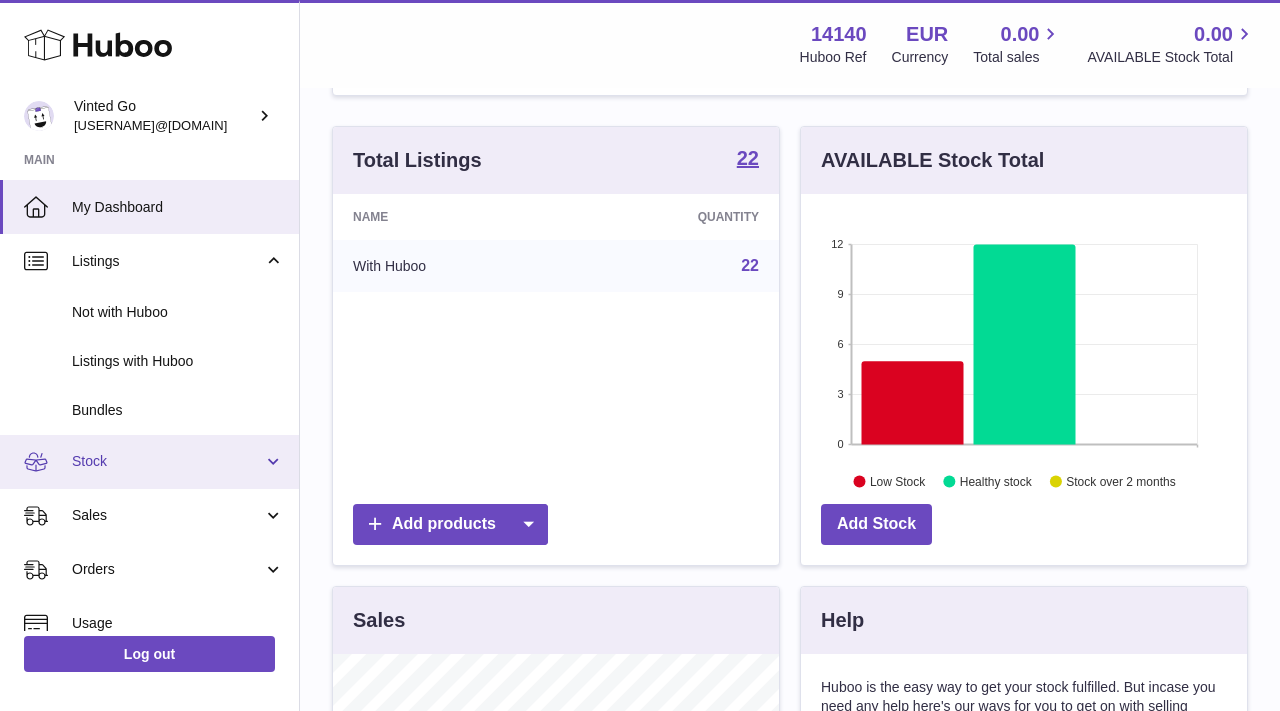 click on "Stock" at bounding box center [167, 461] 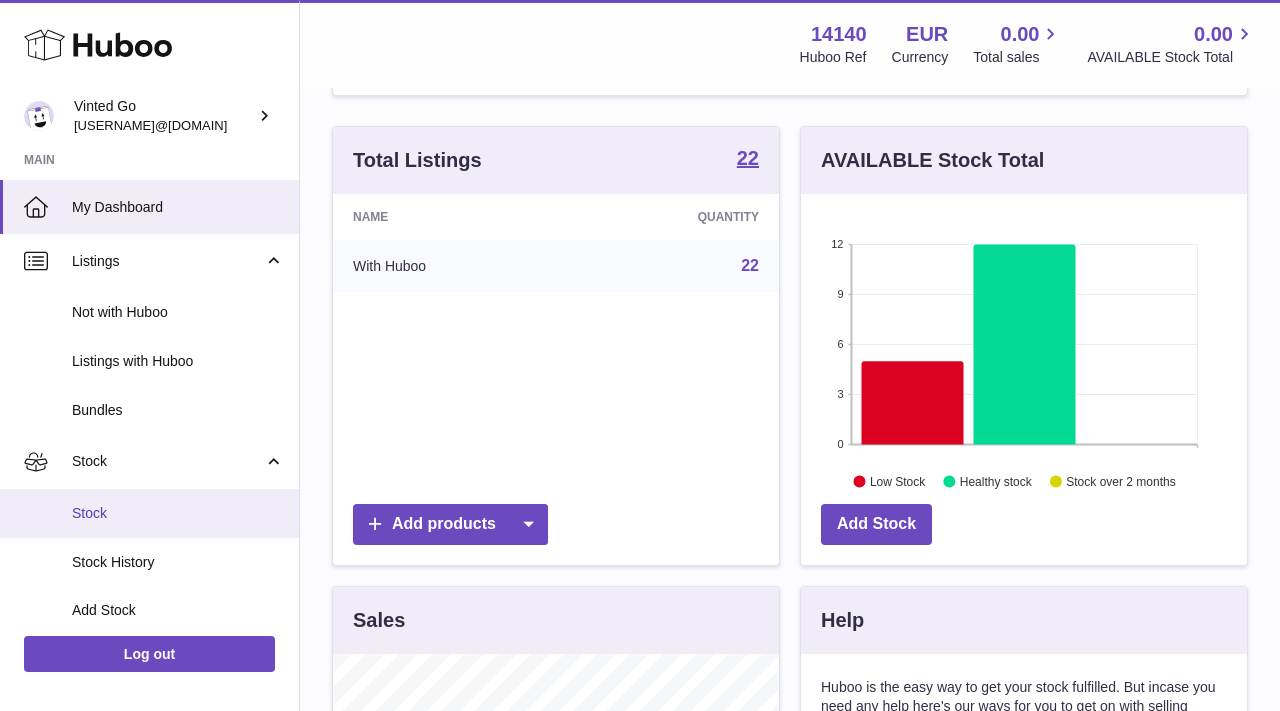 click on "Stock" at bounding box center [178, 513] 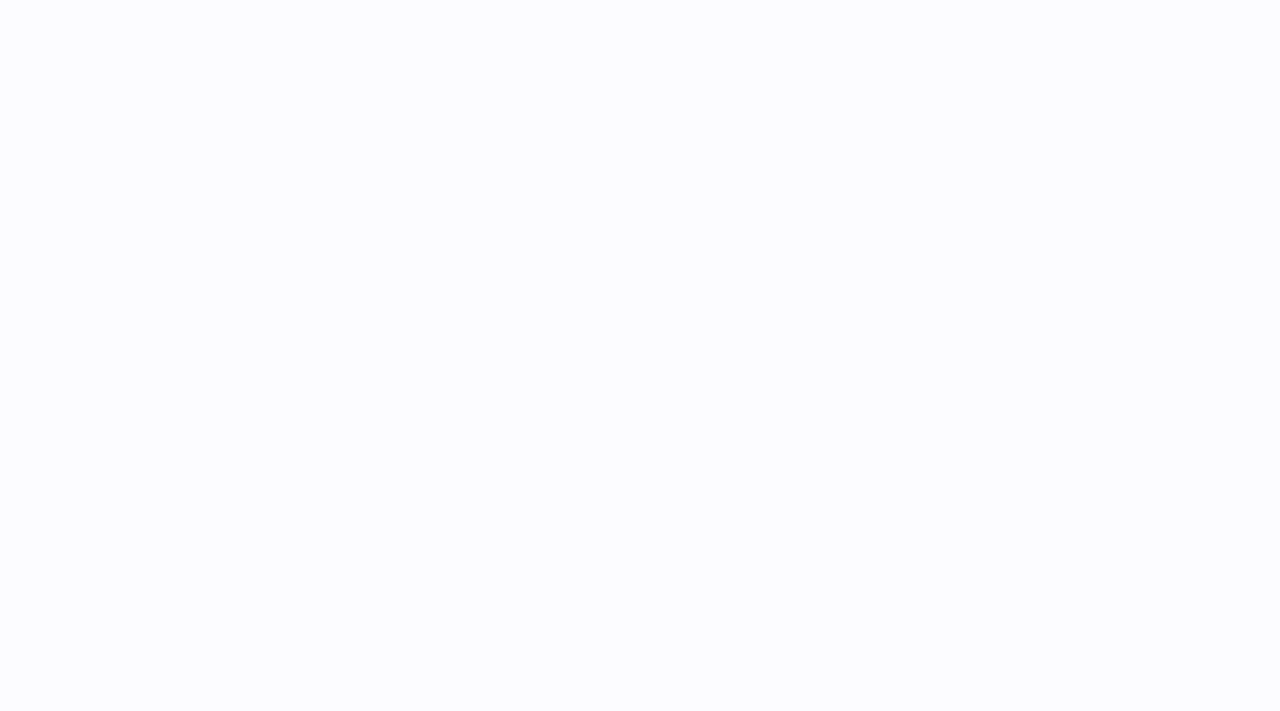 scroll, scrollTop: 0, scrollLeft: 0, axis: both 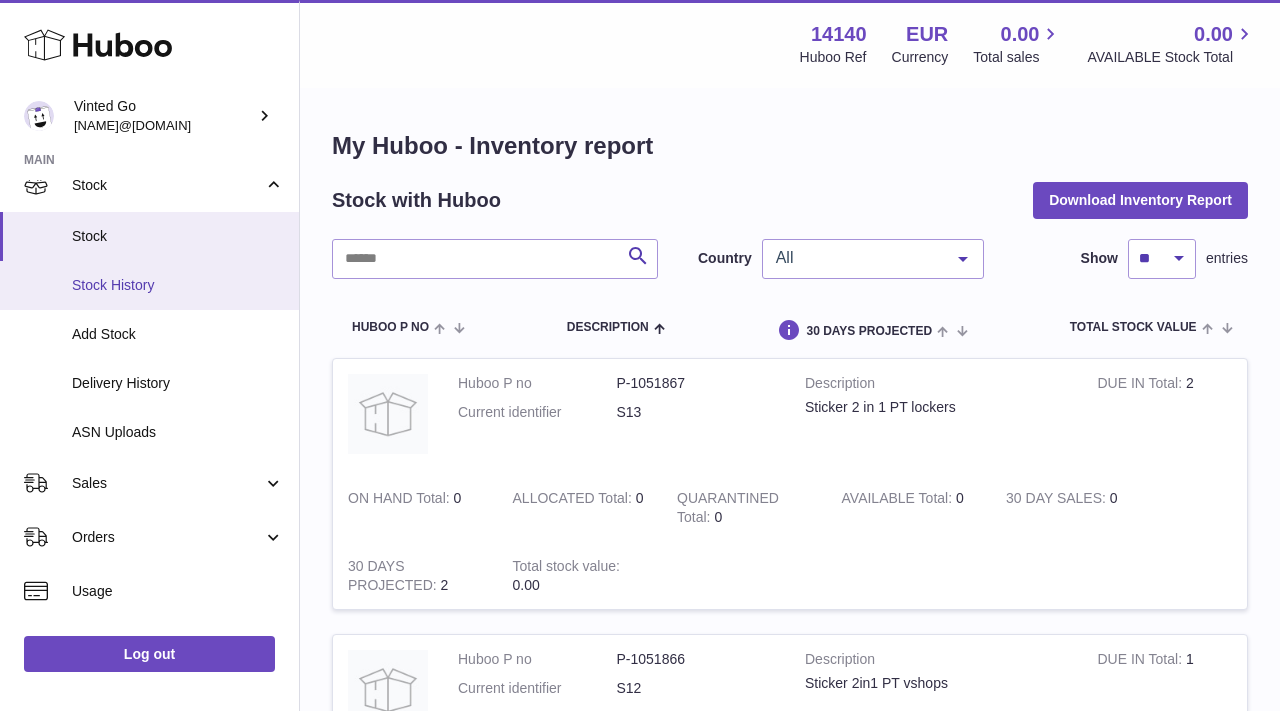 click on "Stock History" at bounding box center [178, 285] 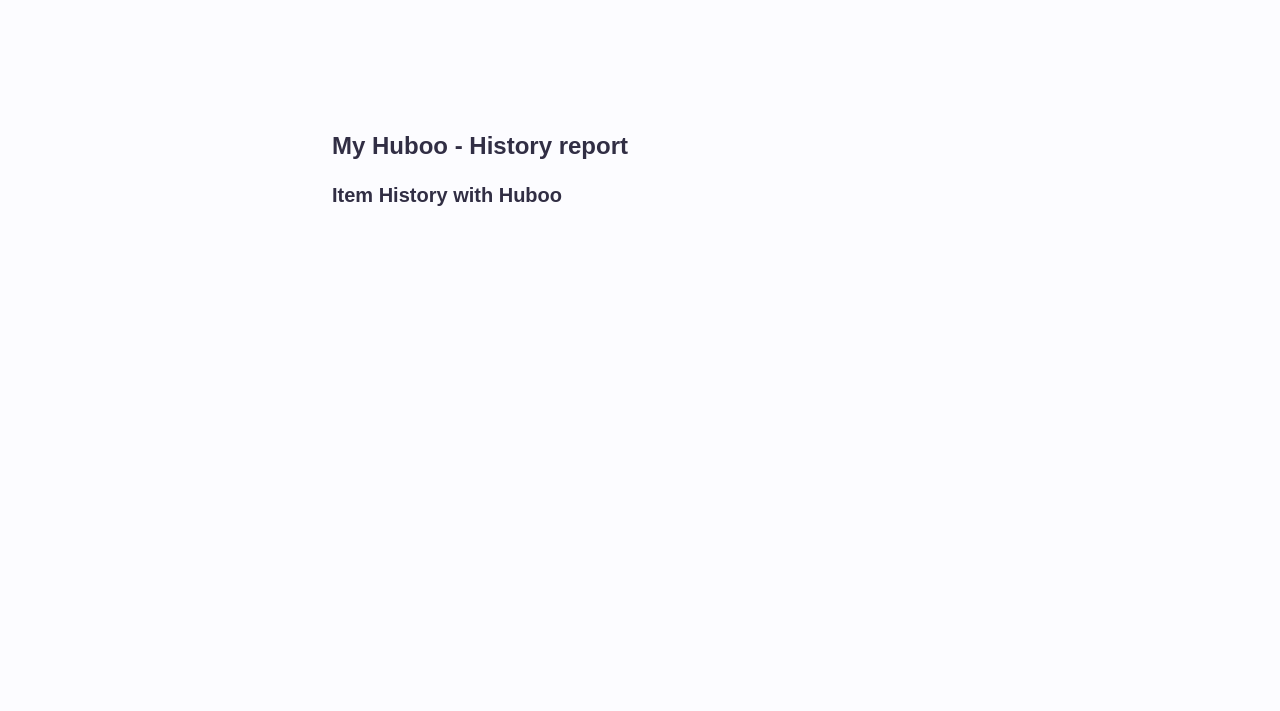 scroll, scrollTop: 0, scrollLeft: 0, axis: both 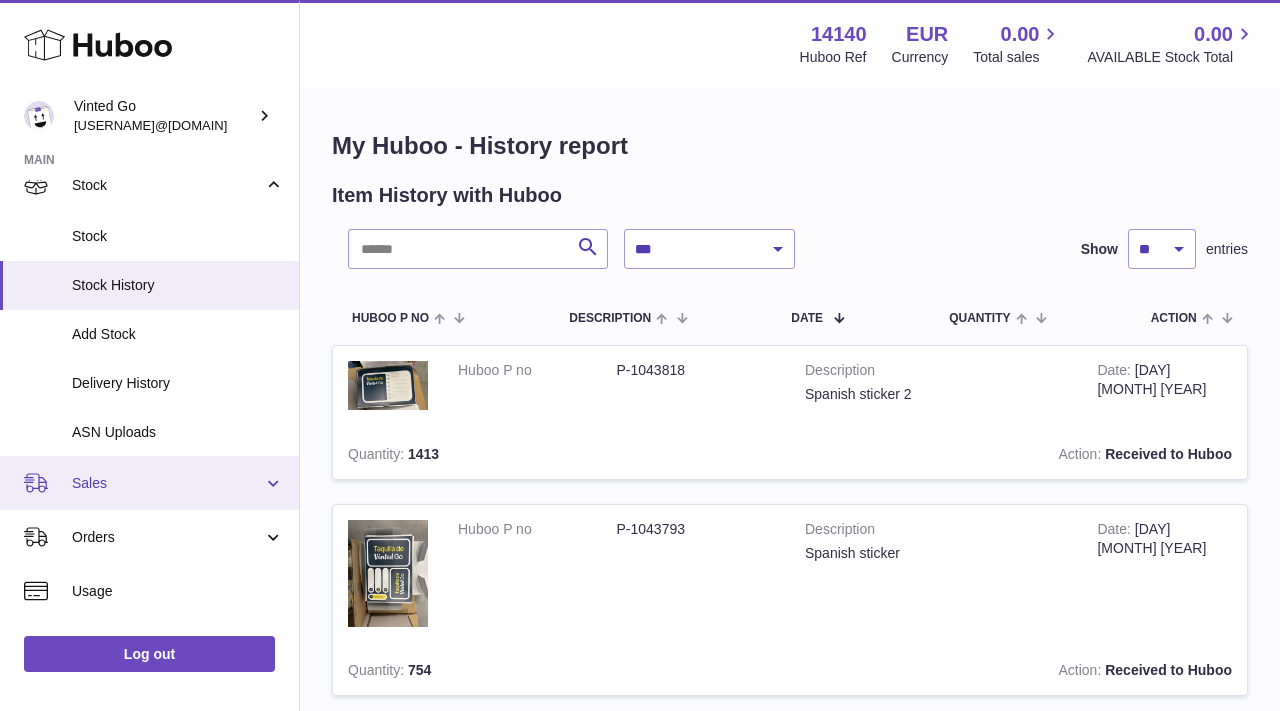 click on "Sales" at bounding box center [167, 483] 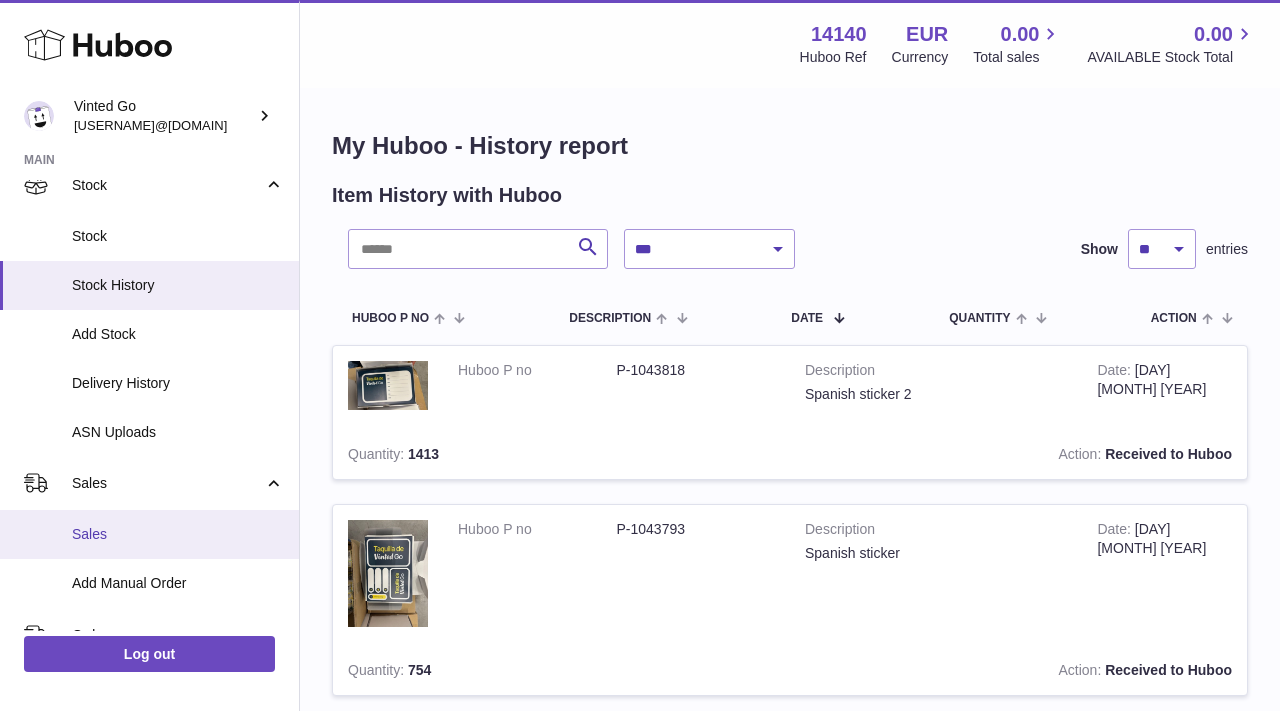 click on "Sales" at bounding box center (178, 534) 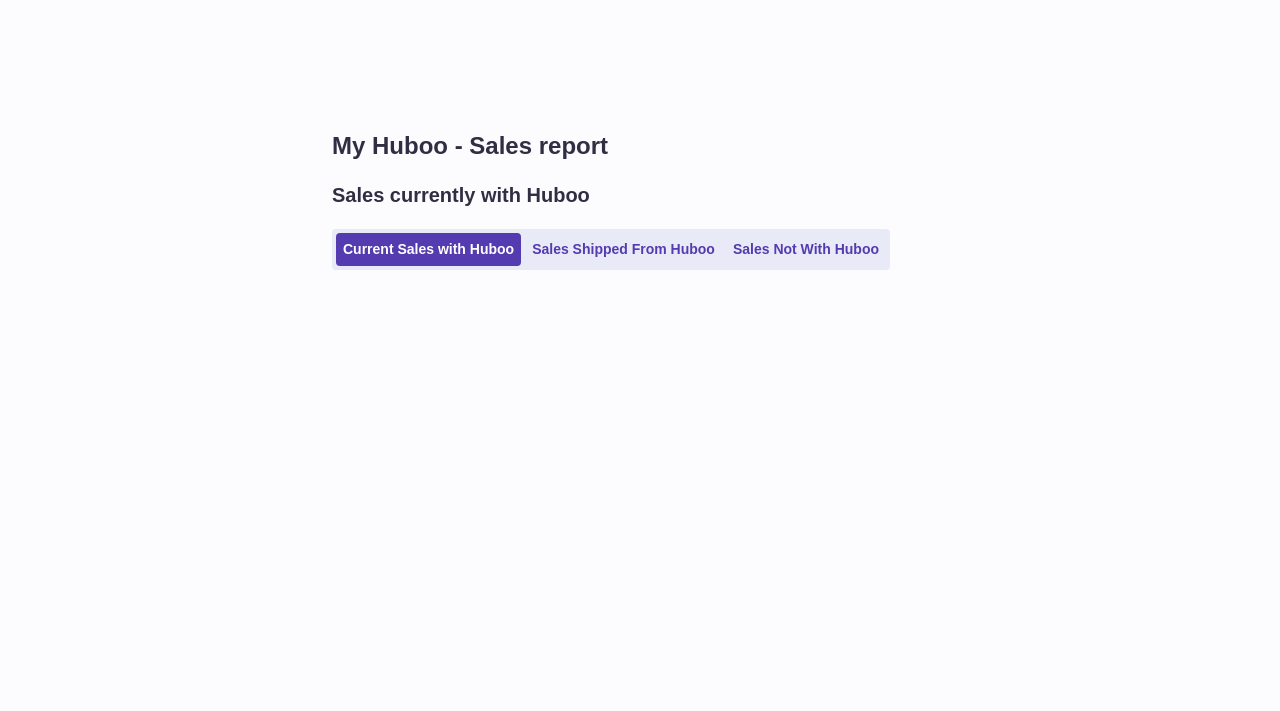 scroll, scrollTop: 0, scrollLeft: 0, axis: both 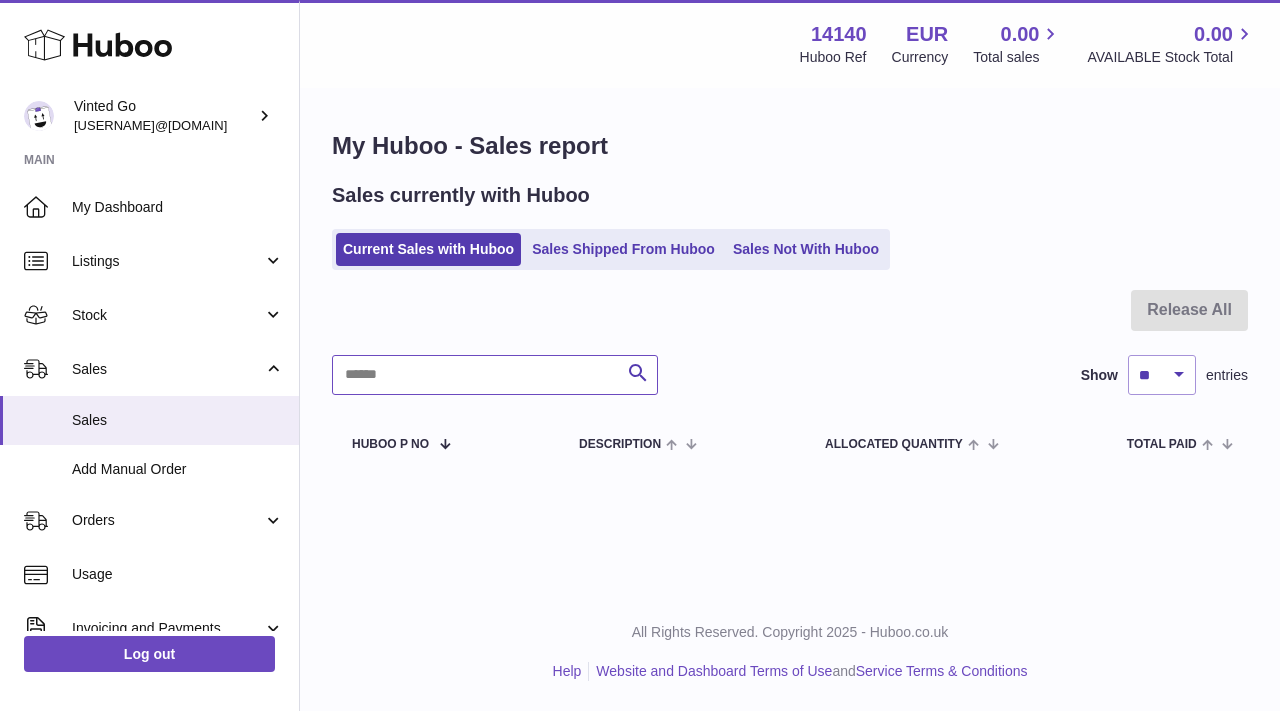 click at bounding box center [495, 375] 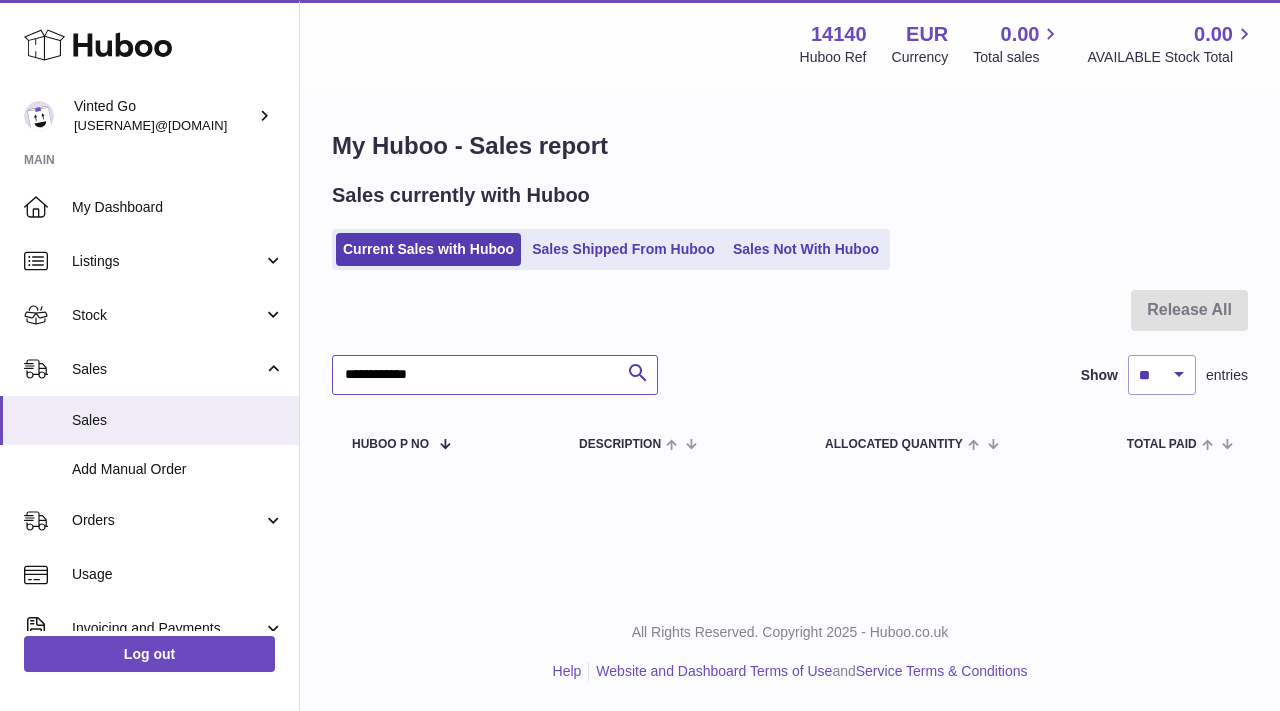 type on "**********" 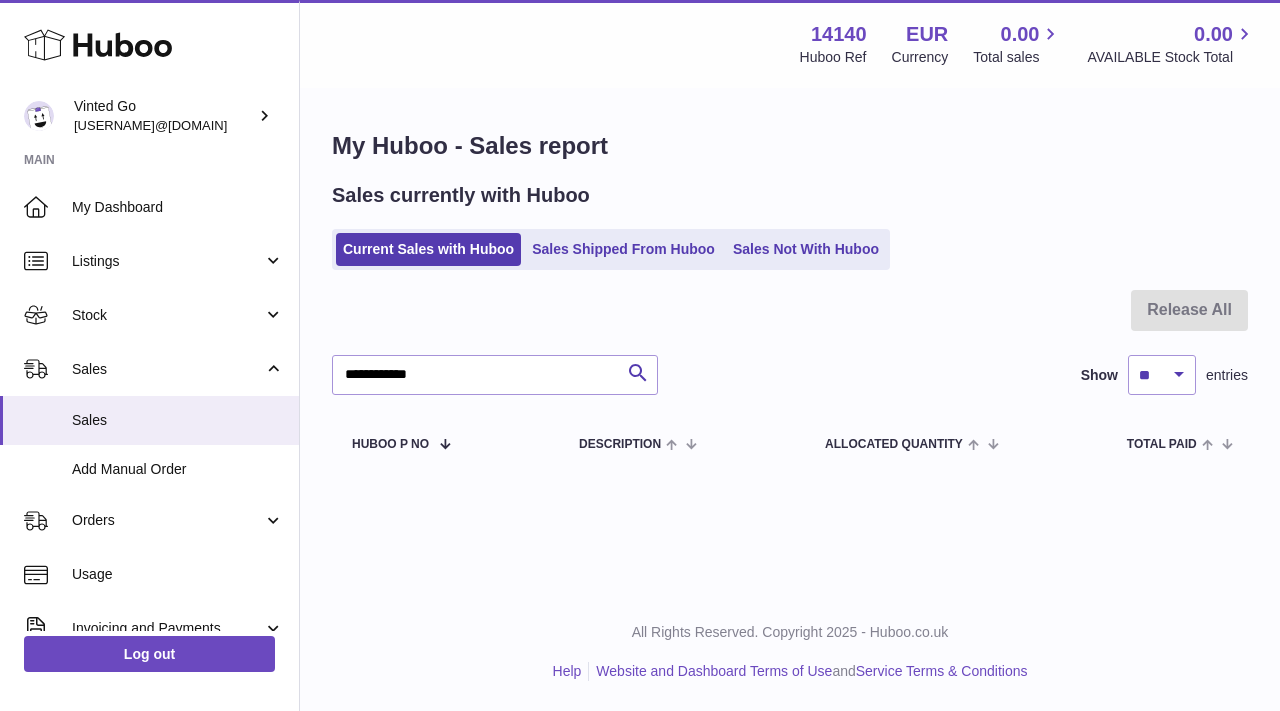 click on "Sales Shipped From Huboo" at bounding box center (623, 249) 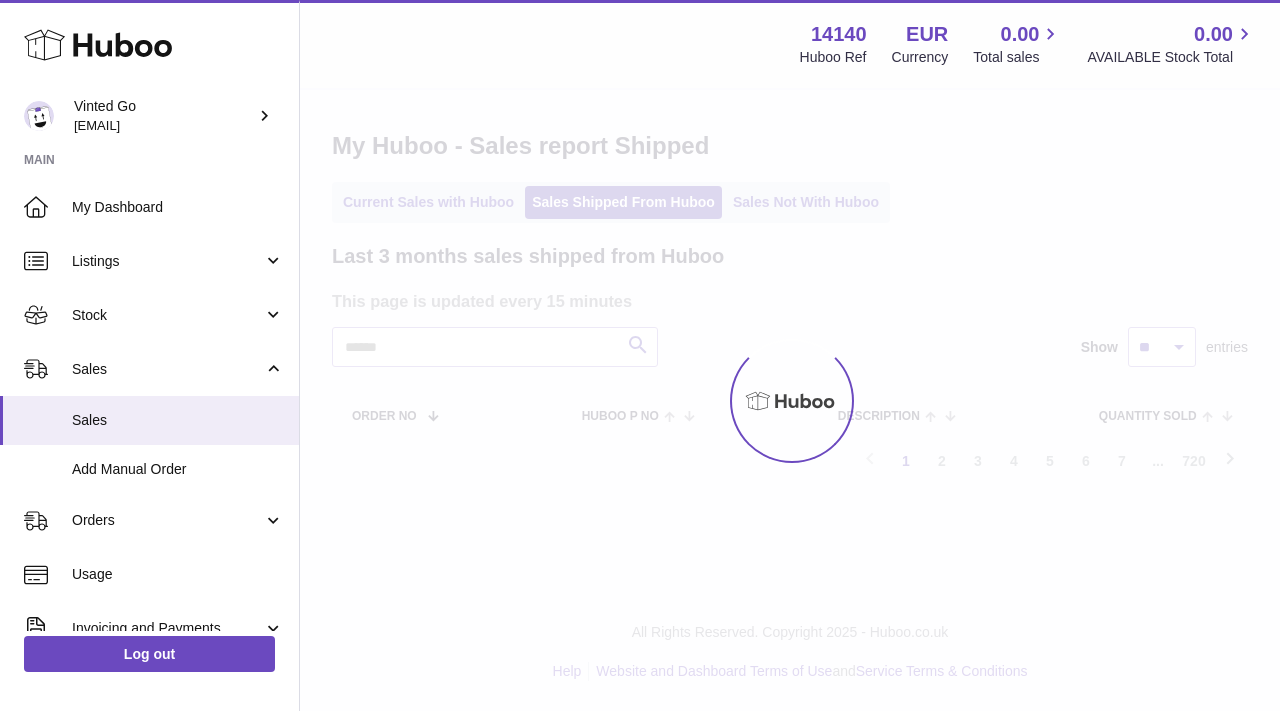 scroll, scrollTop: 0, scrollLeft: 0, axis: both 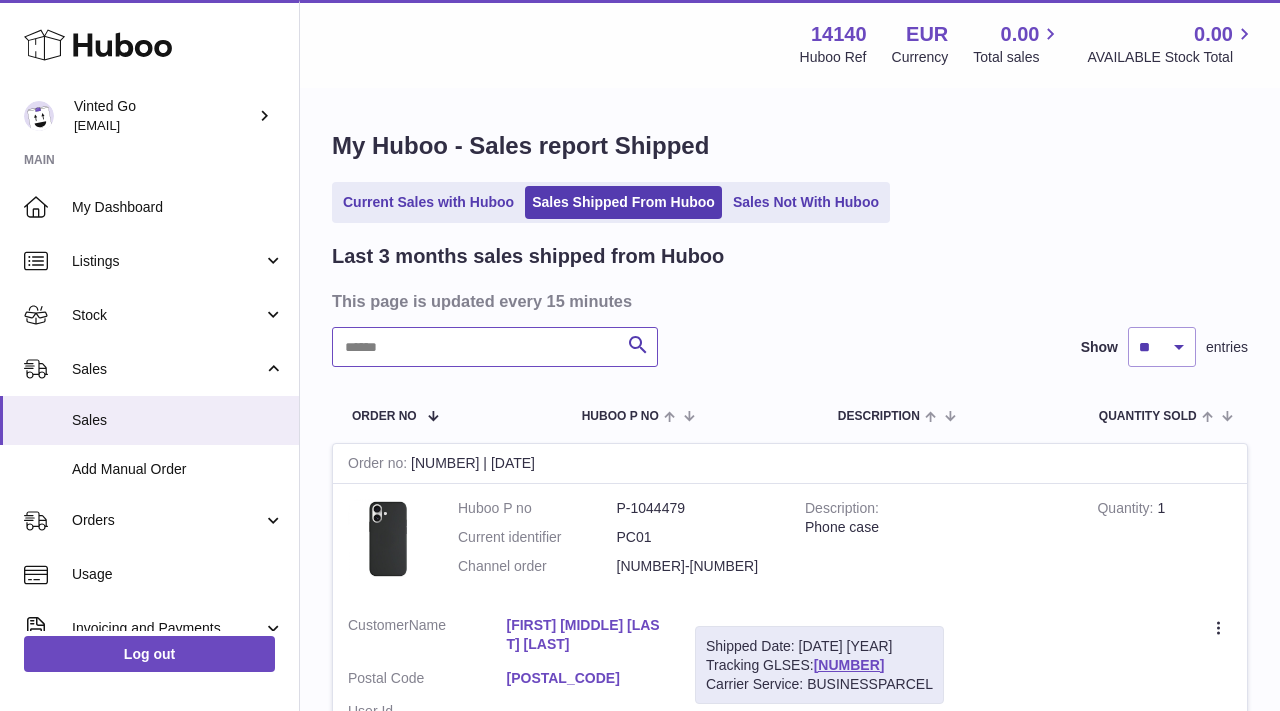 click at bounding box center (495, 347) 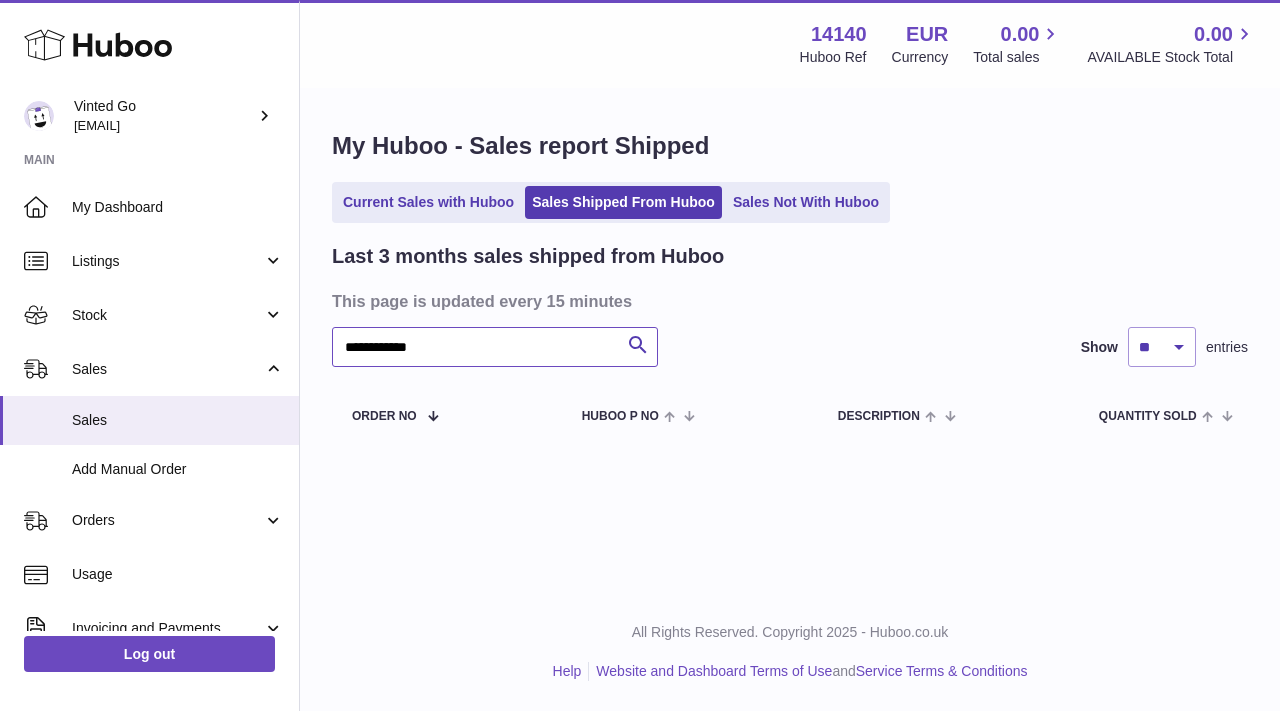 click on "**********" at bounding box center [495, 347] 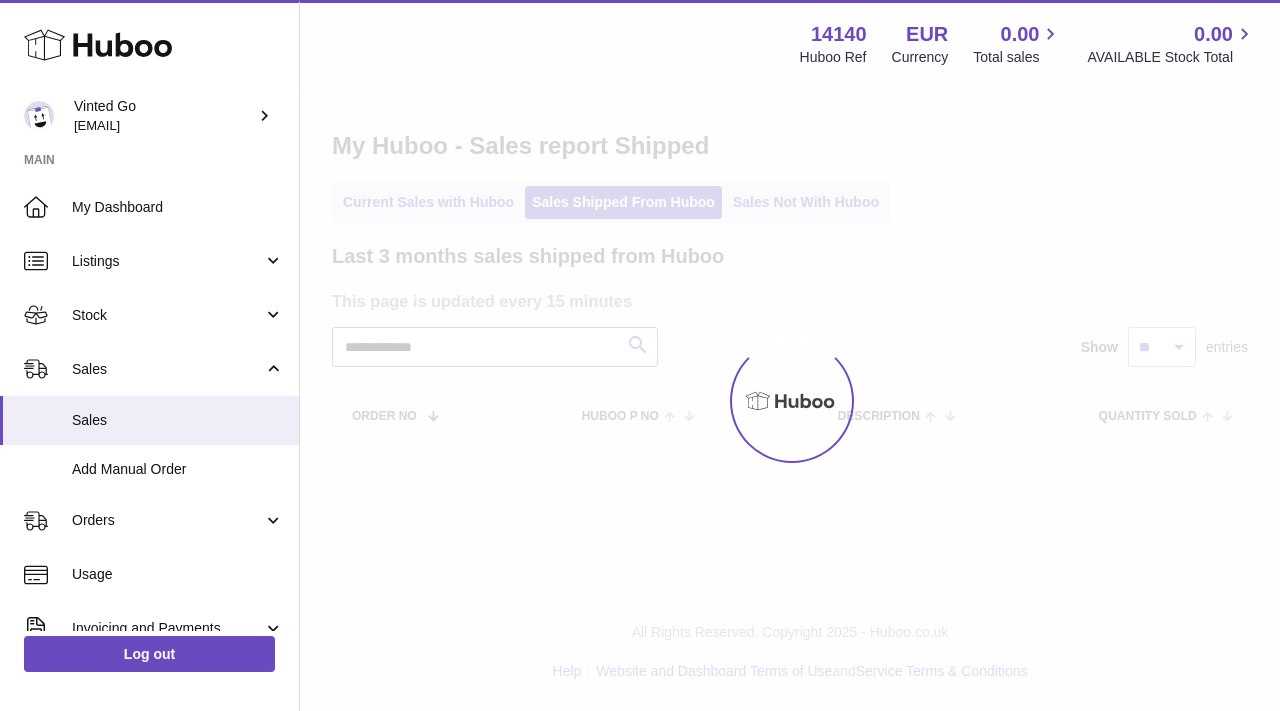 type on "**********" 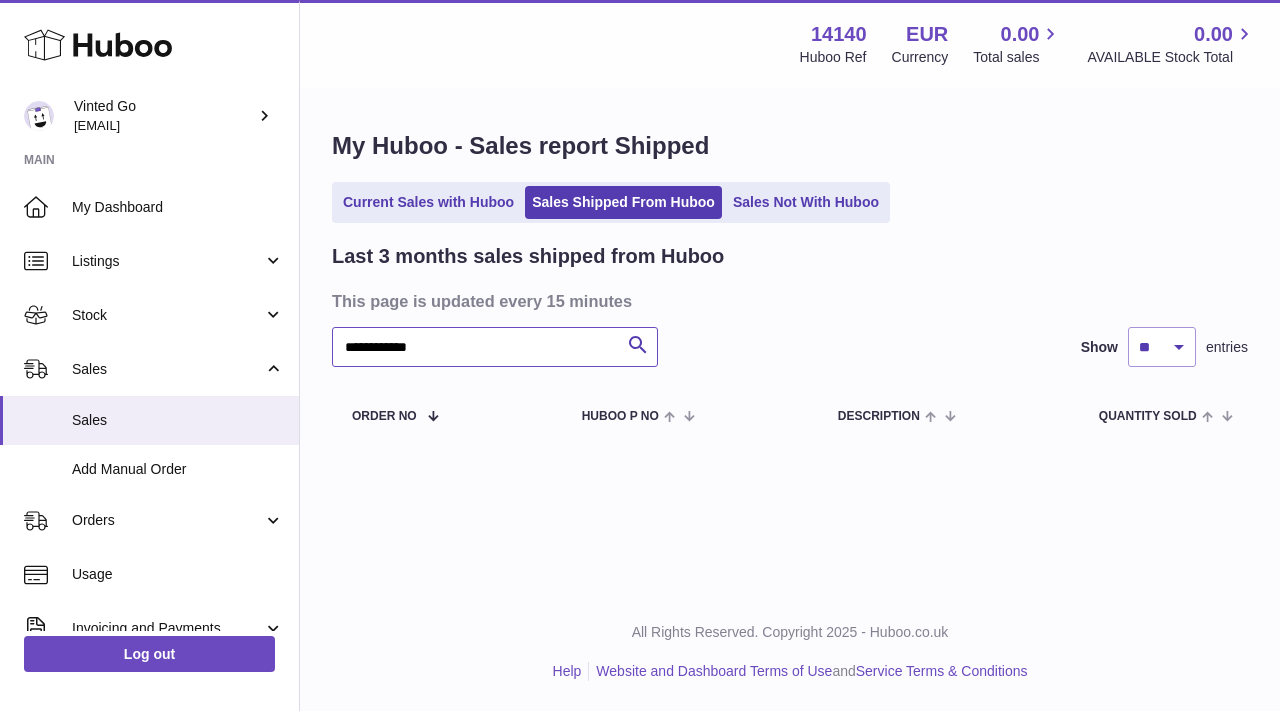 click on "**********" at bounding box center [495, 347] 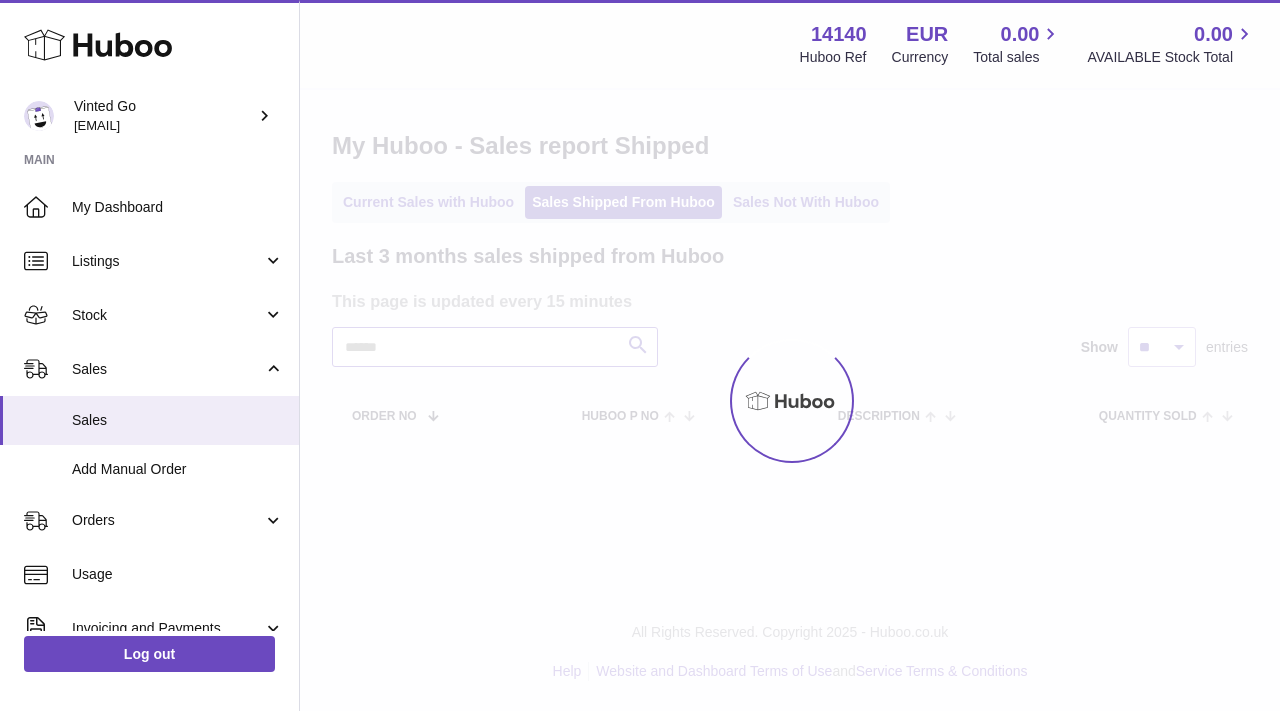type 